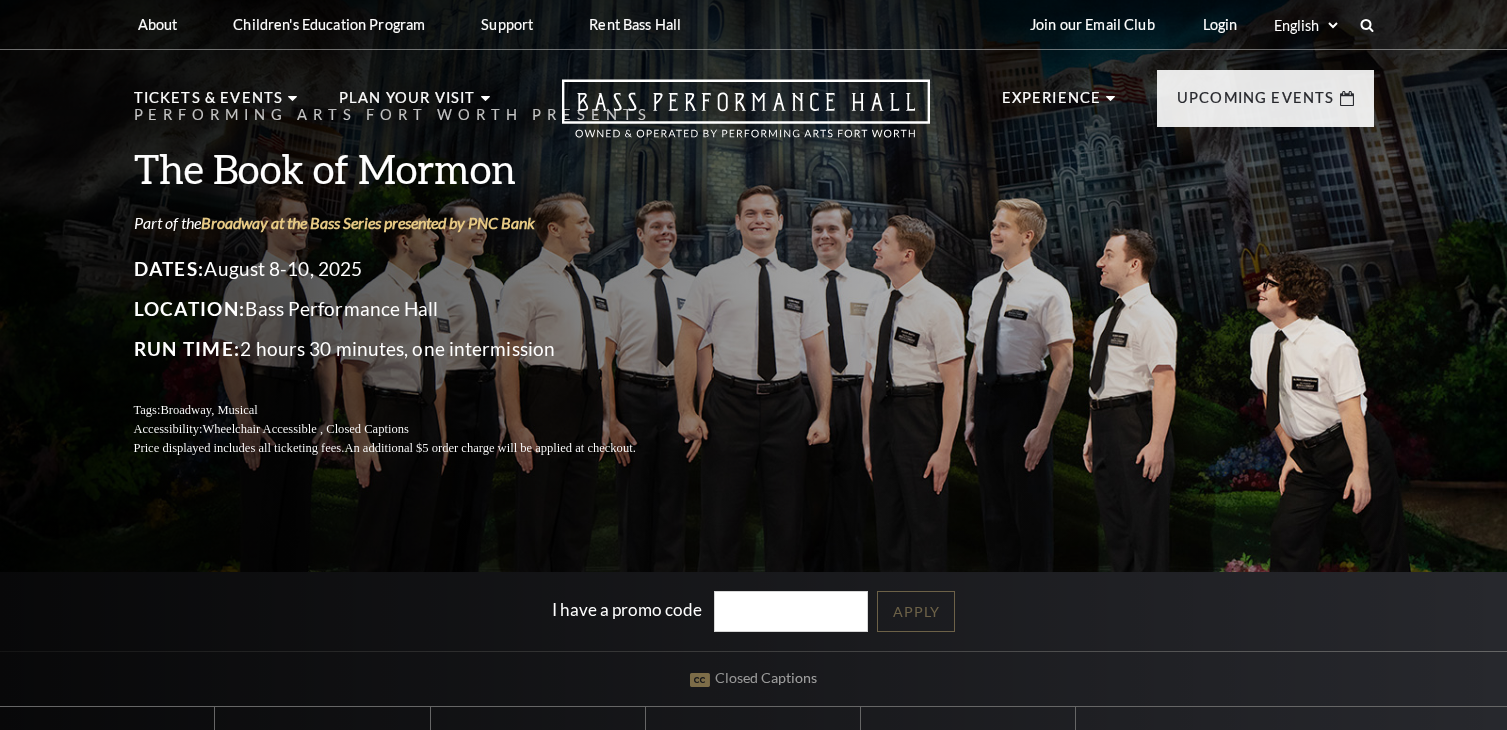 scroll, scrollTop: 0, scrollLeft: 0, axis: both 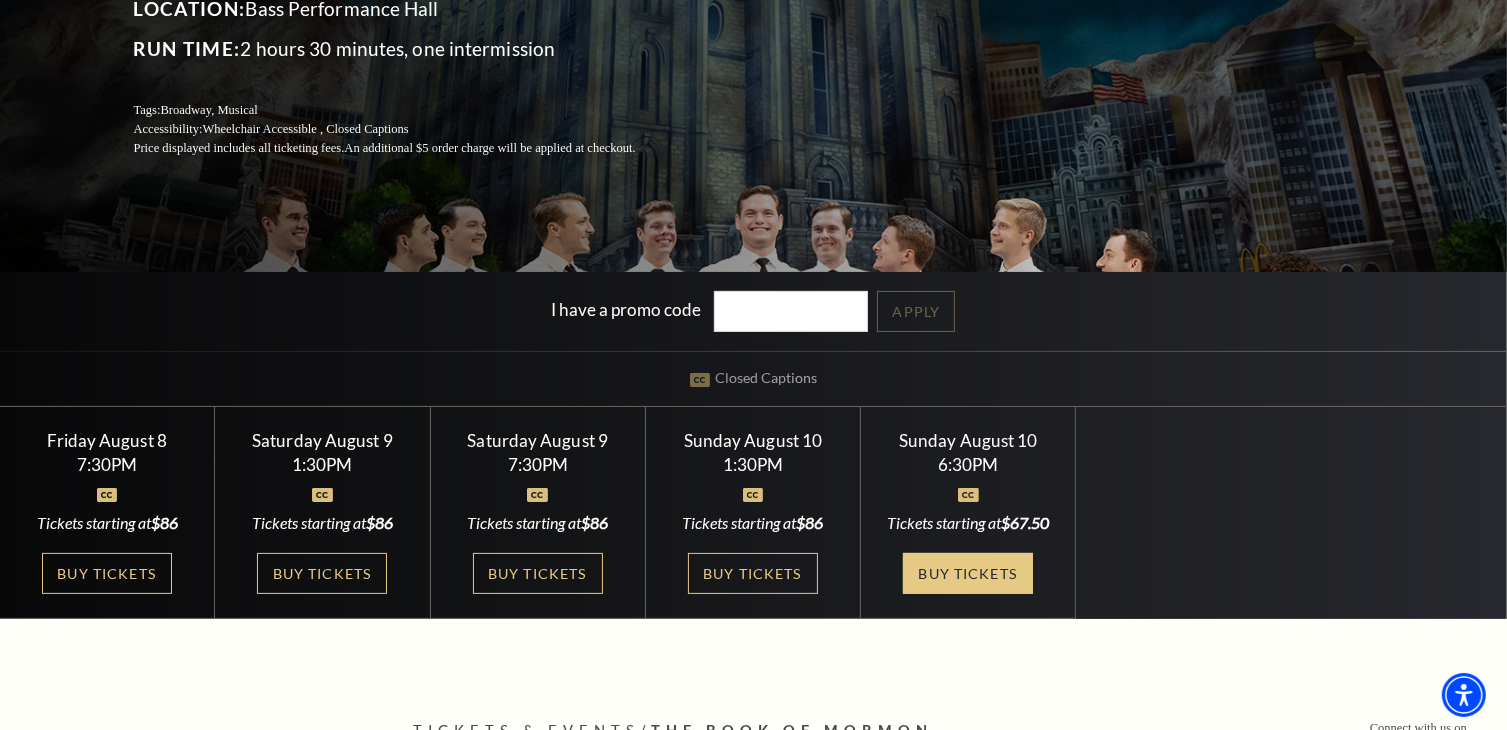 click on "Buy Tickets" at bounding box center [968, 573] 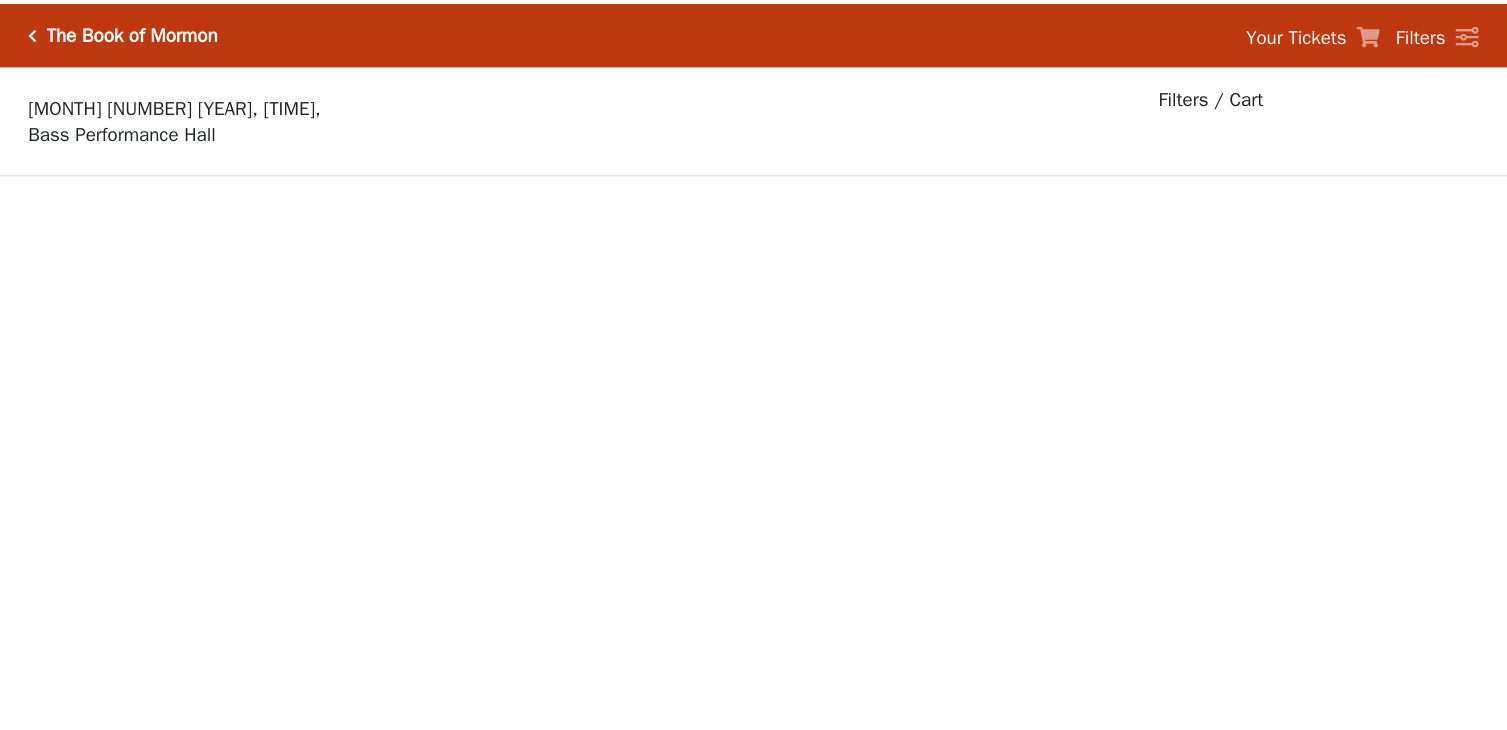 scroll, scrollTop: 0, scrollLeft: 0, axis: both 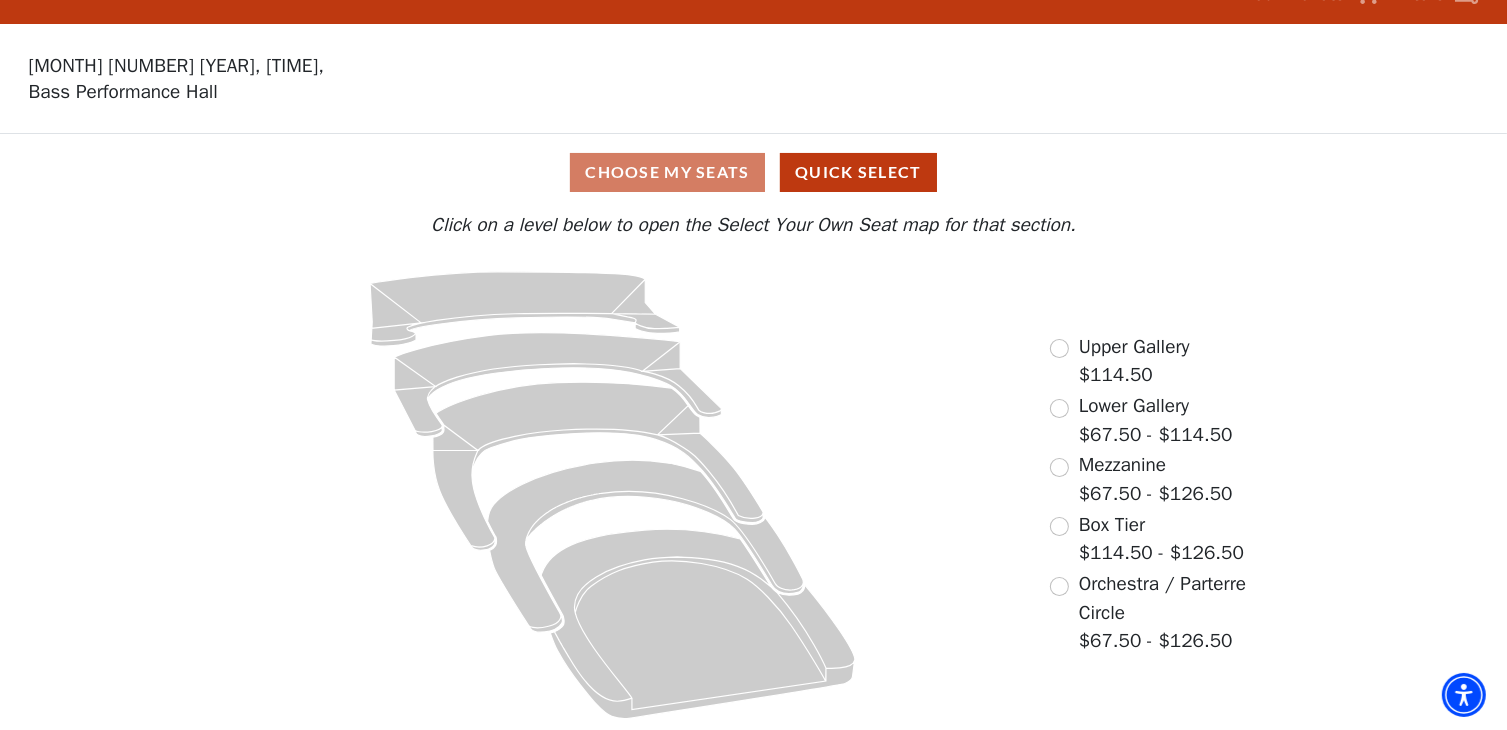 click on "Choose My Seats
Quick Select" at bounding box center (753, 172) 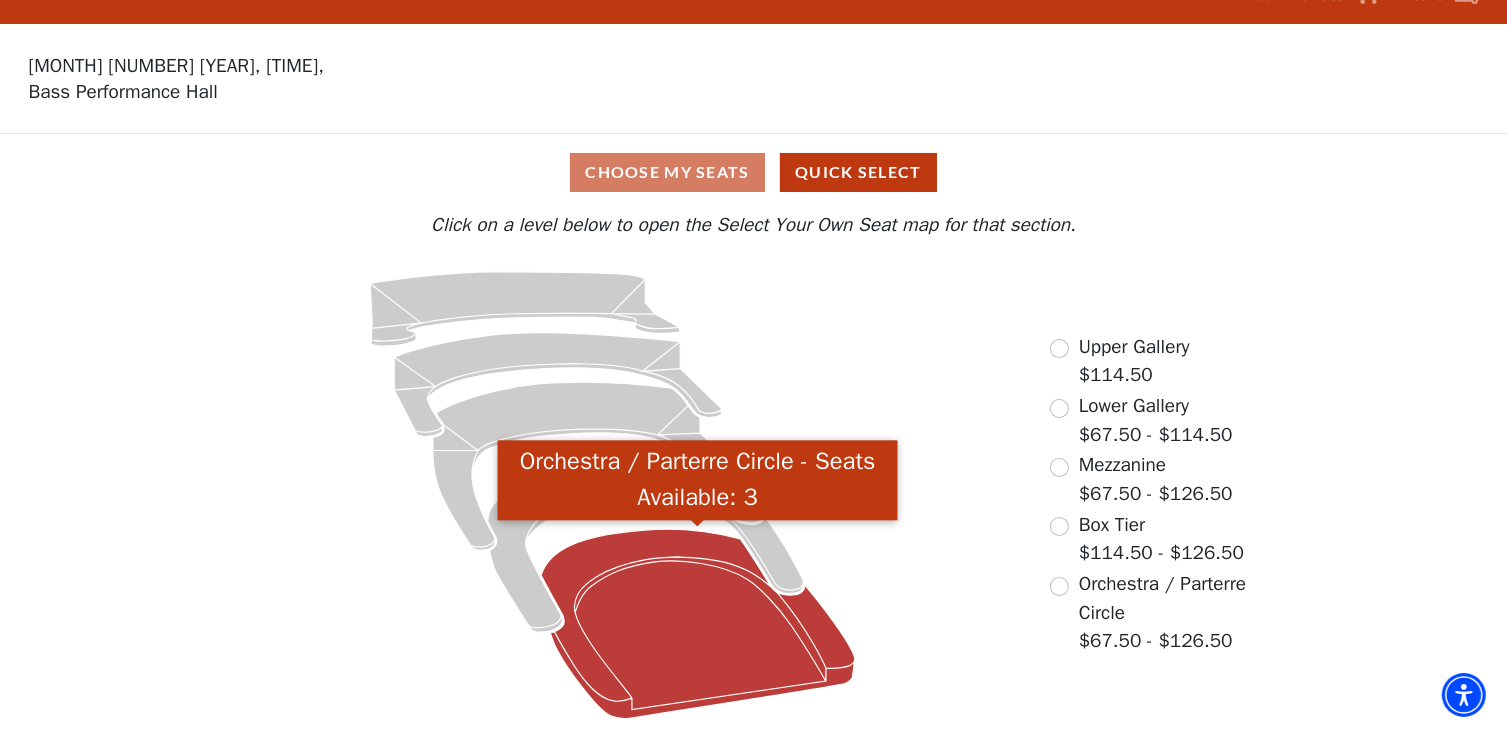 scroll, scrollTop: 40, scrollLeft: 0, axis: vertical 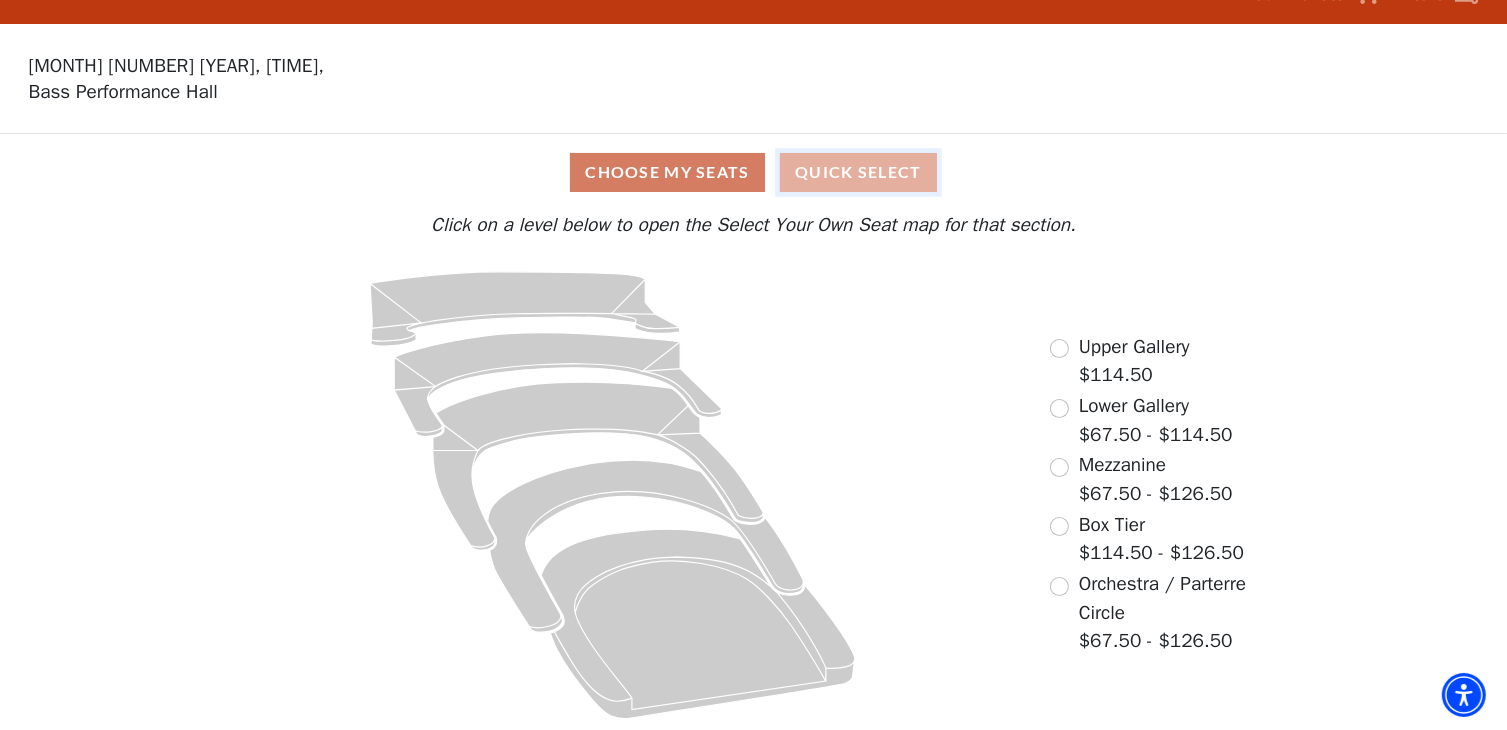click on "Quick Select" at bounding box center [858, 172] 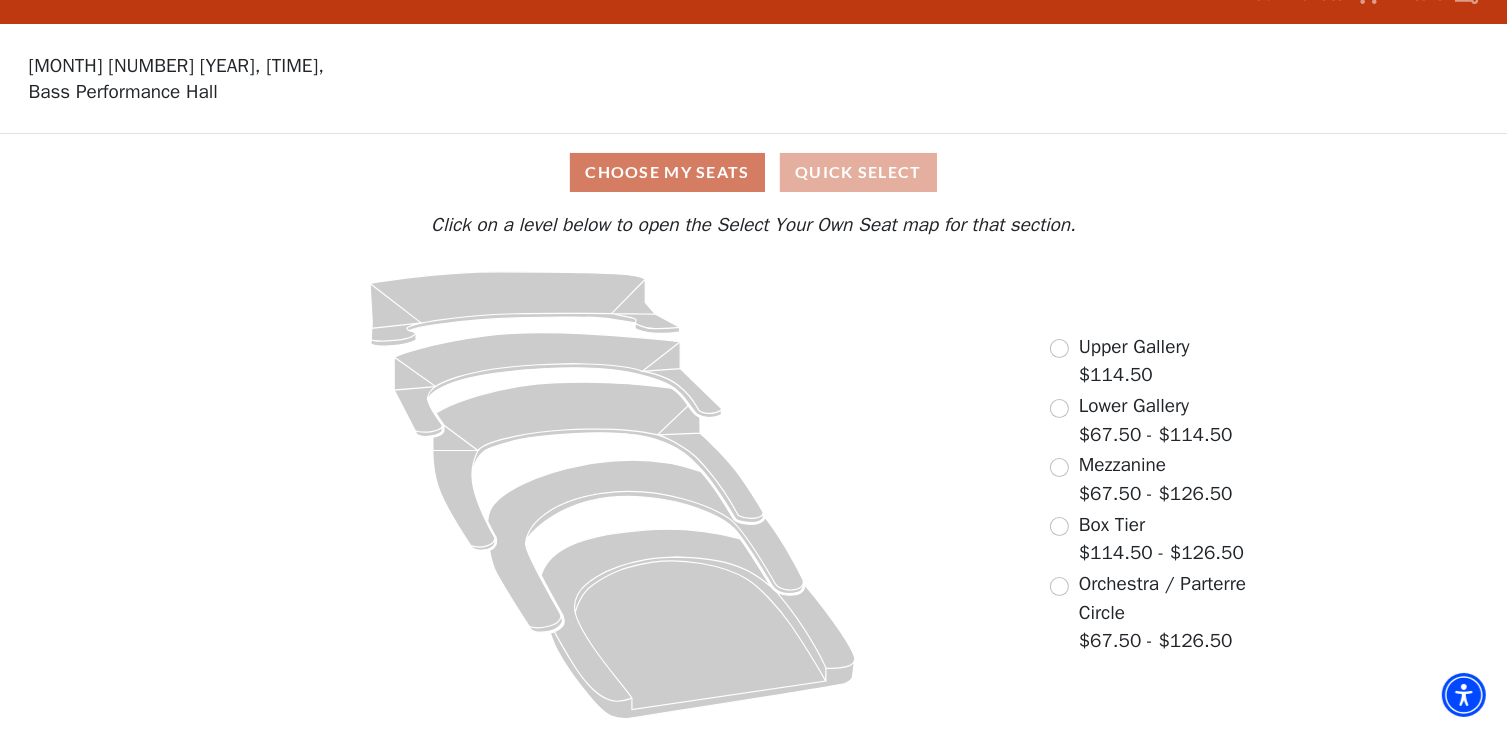 scroll, scrollTop: 0, scrollLeft: 0, axis: both 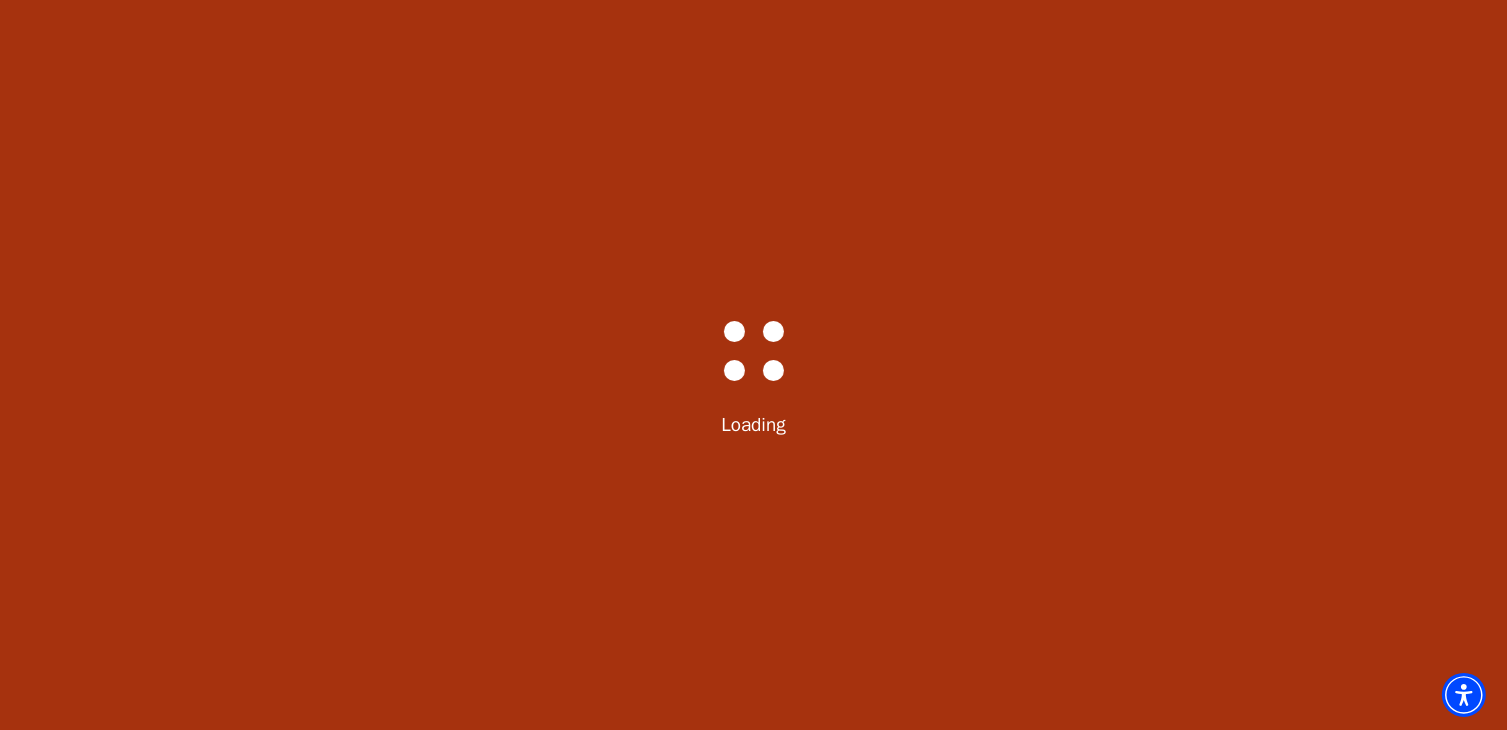 select on "6289" 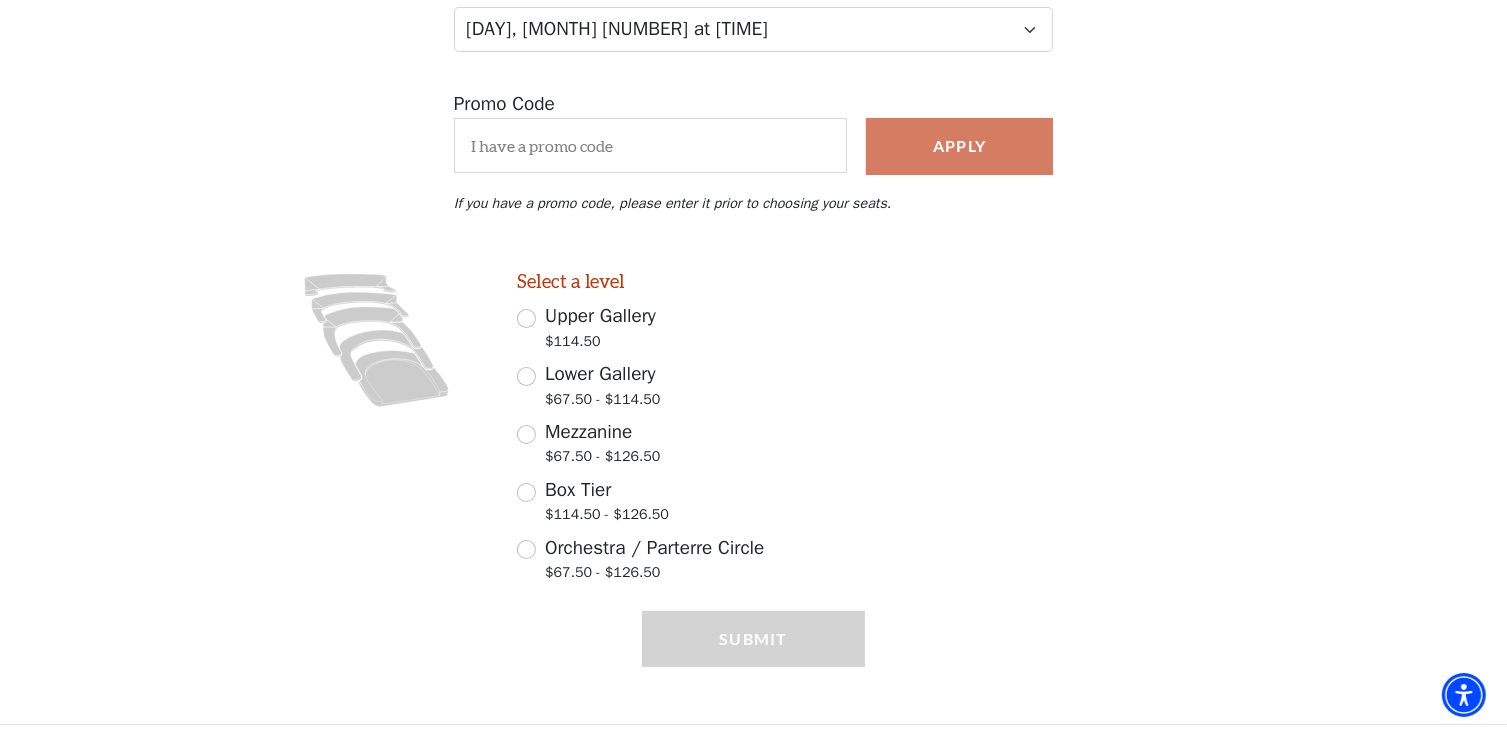 scroll, scrollTop: 320, scrollLeft: 0, axis: vertical 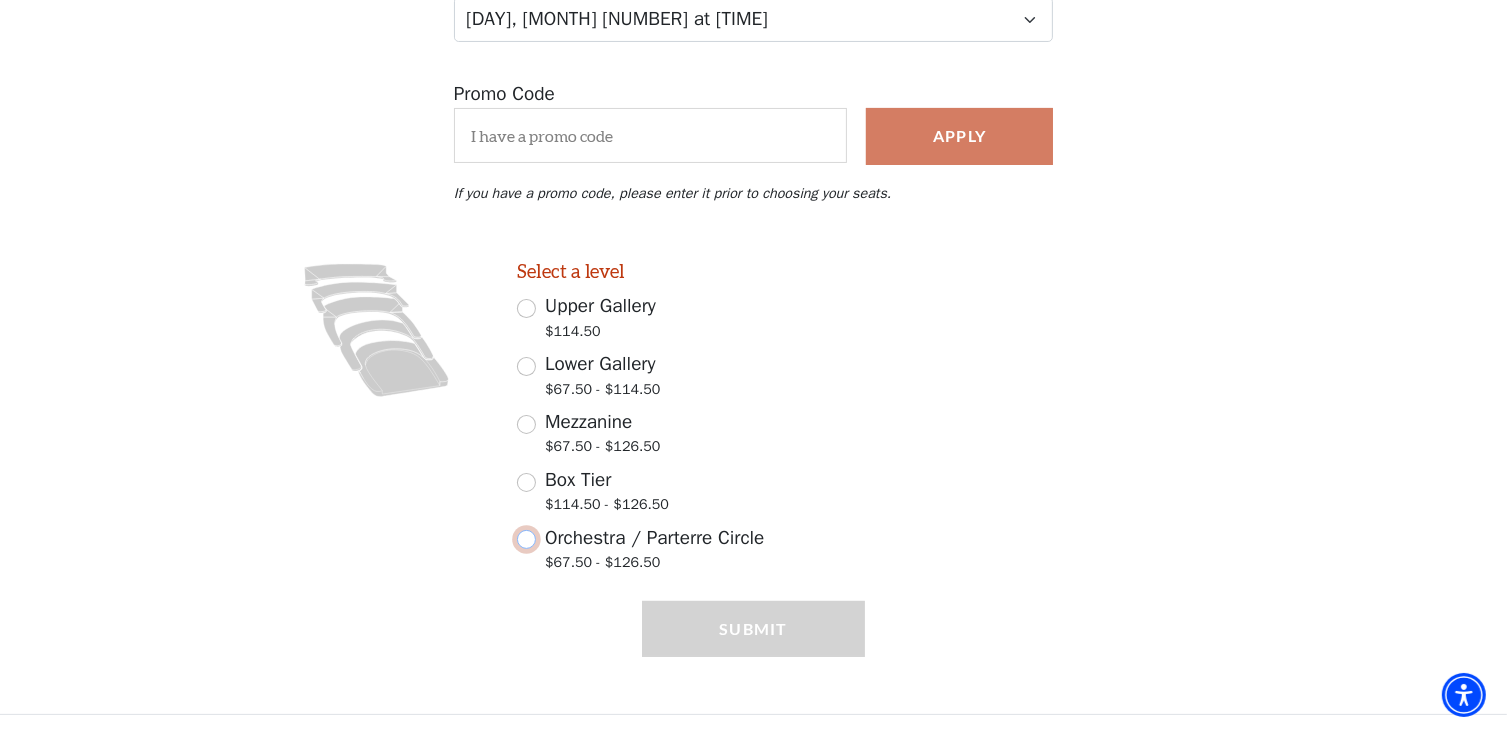 click on "Orchestra / Parterre Circle     $67.50 - $126.50" at bounding box center [526, 539] 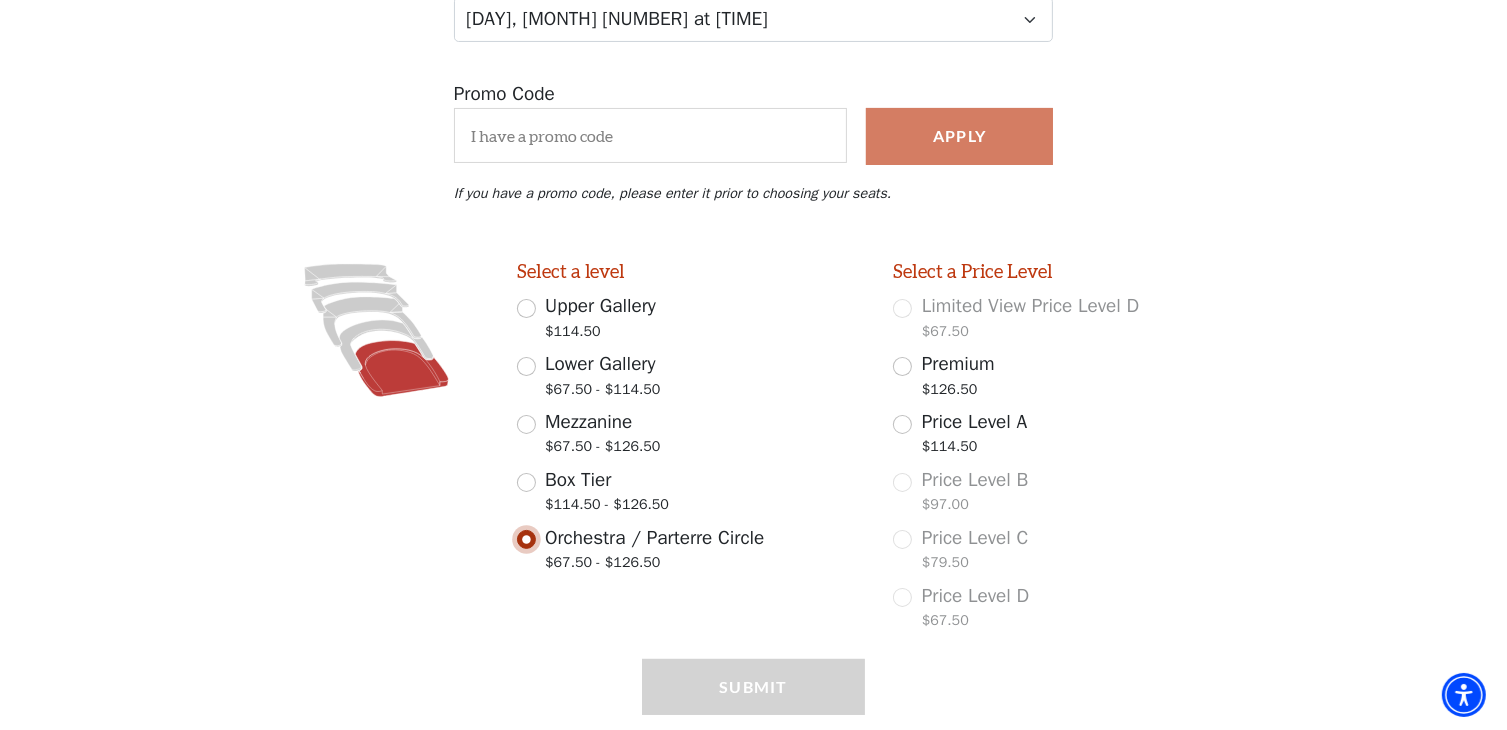 scroll, scrollTop: 378, scrollLeft: 0, axis: vertical 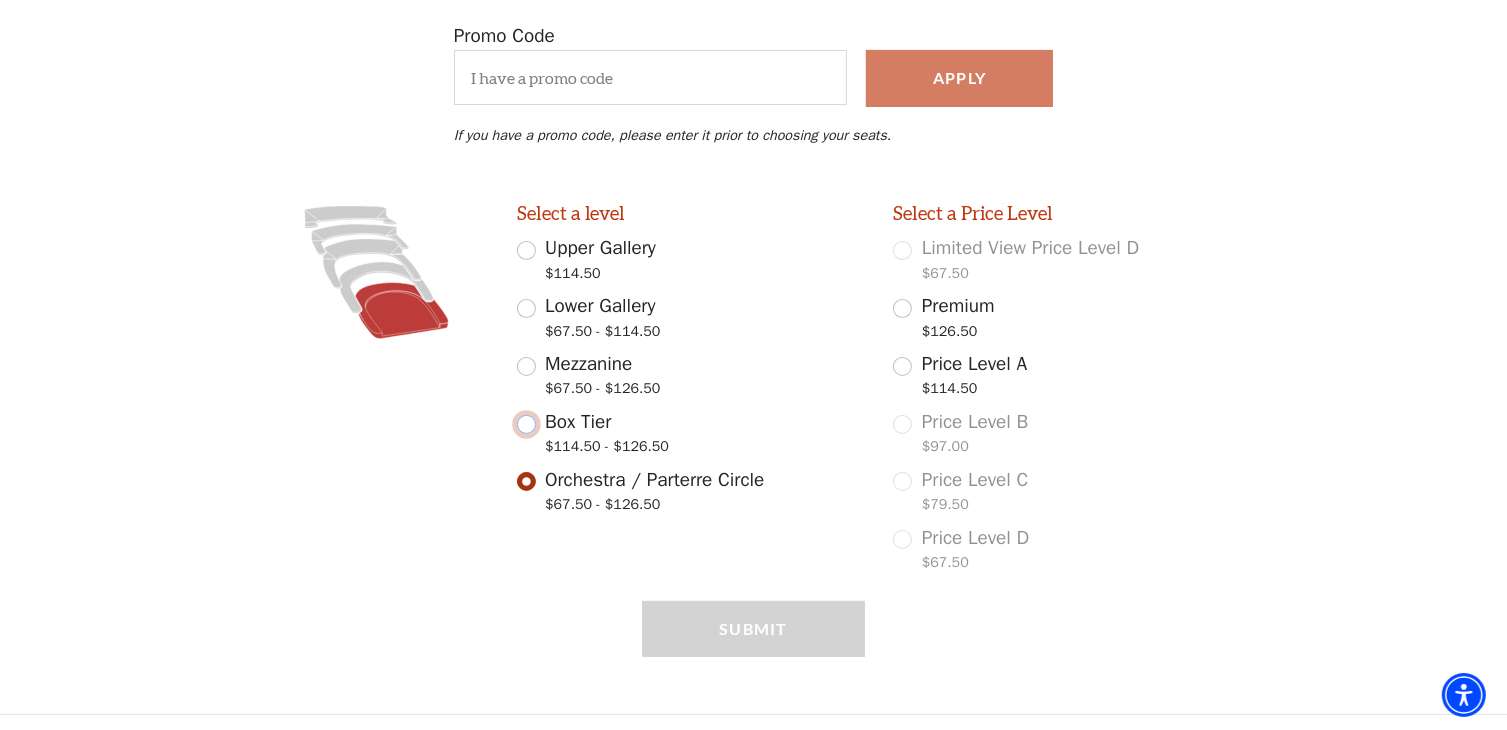 click on "Box Tier     $114.50 - $126.50" at bounding box center (526, 424) 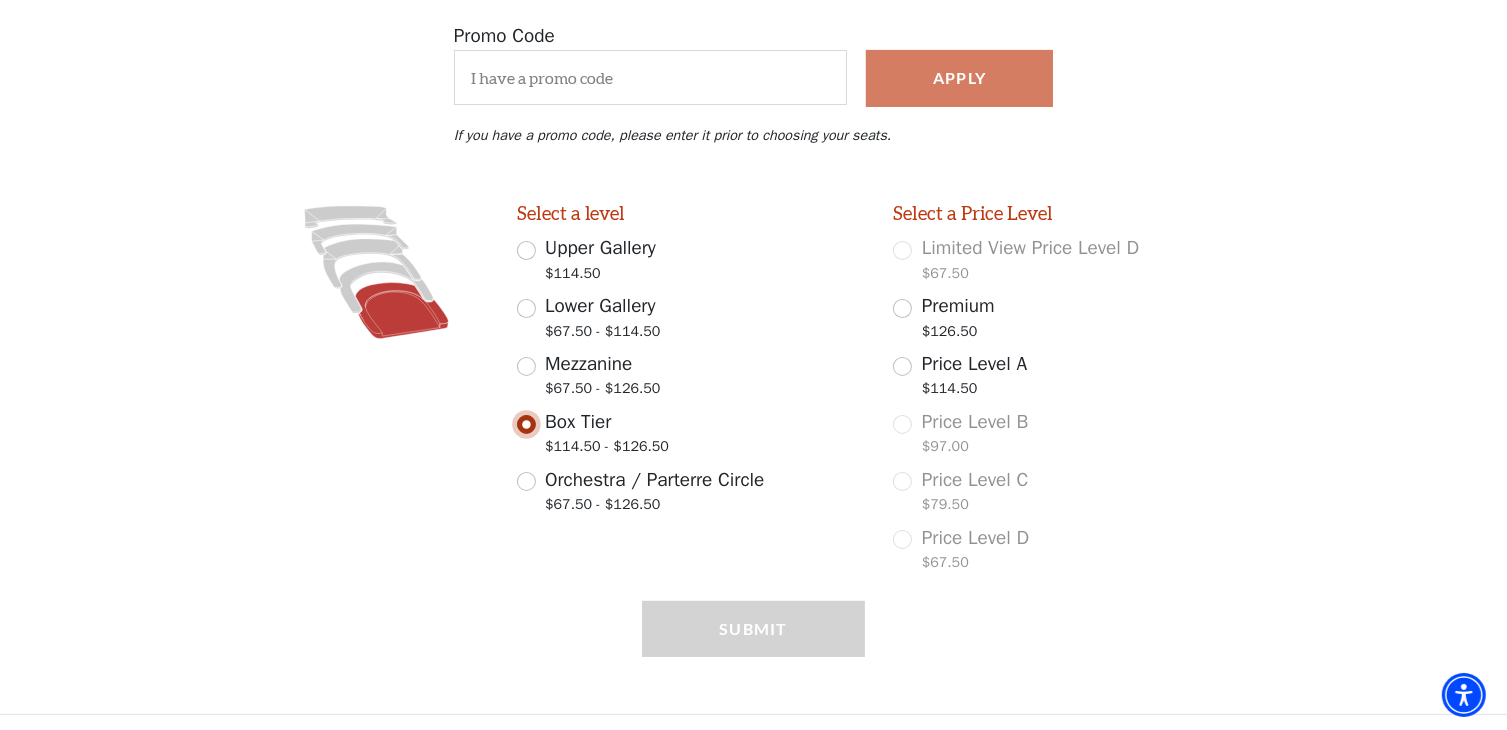 scroll, scrollTop: 320, scrollLeft: 0, axis: vertical 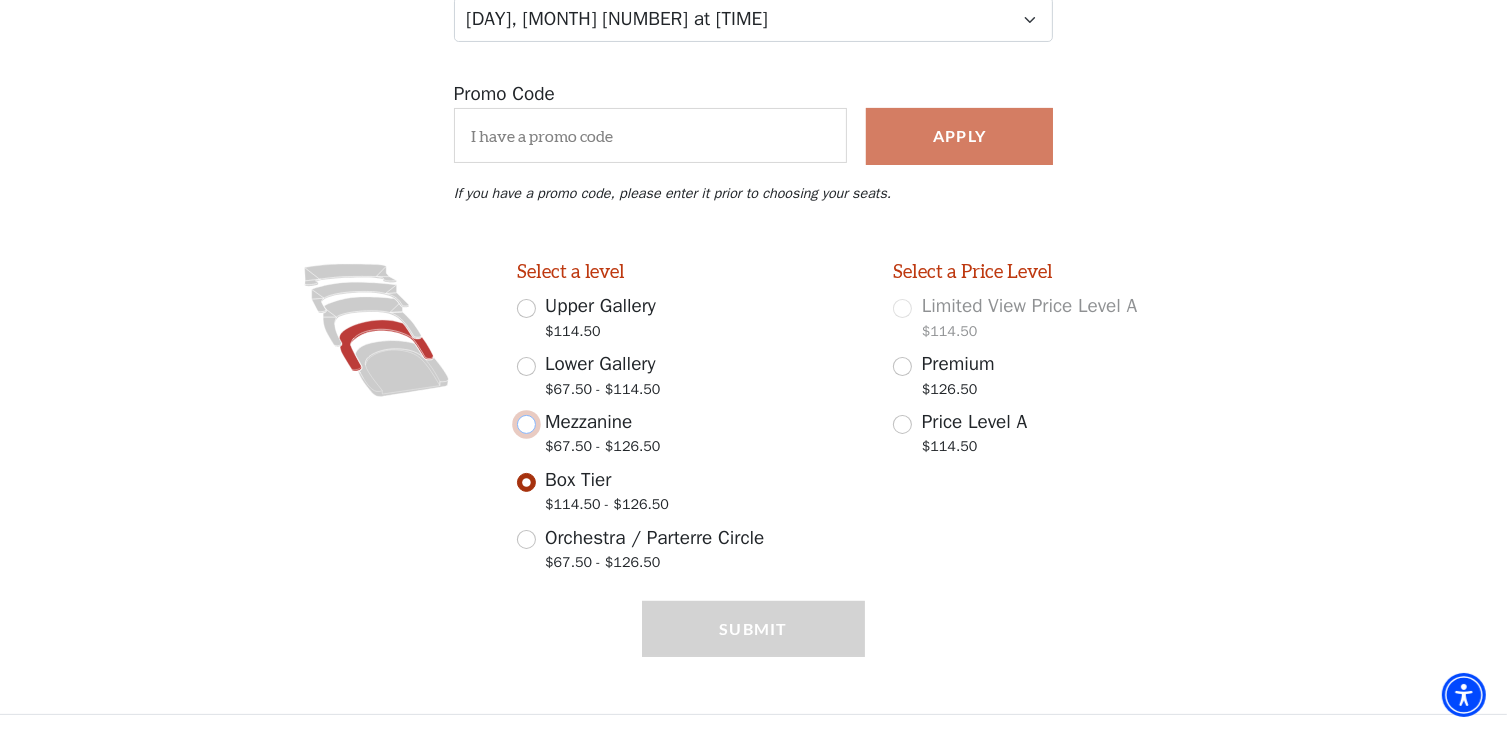 click on "Mezzanine     $67.50 - $126.50" at bounding box center (526, 424) 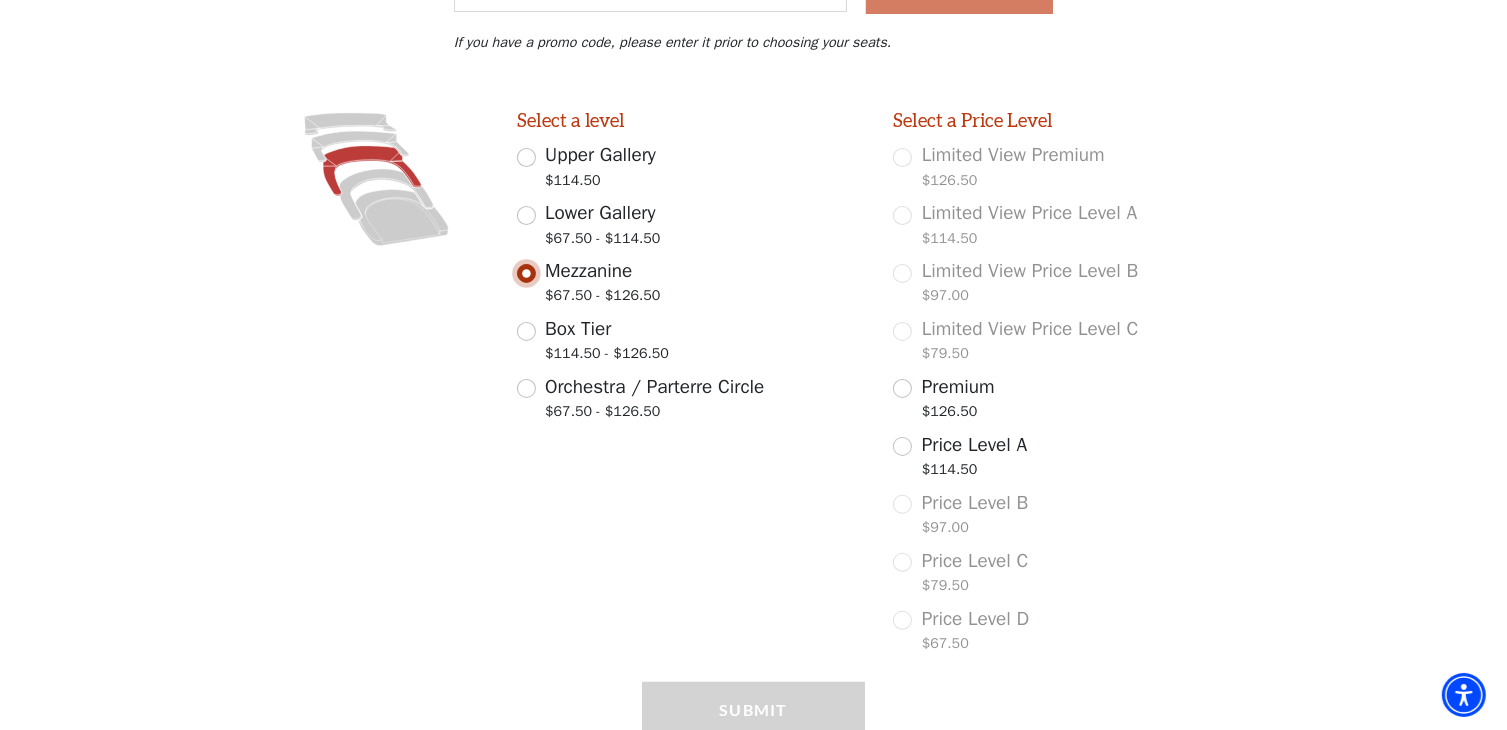 scroll, scrollTop: 552, scrollLeft: 0, axis: vertical 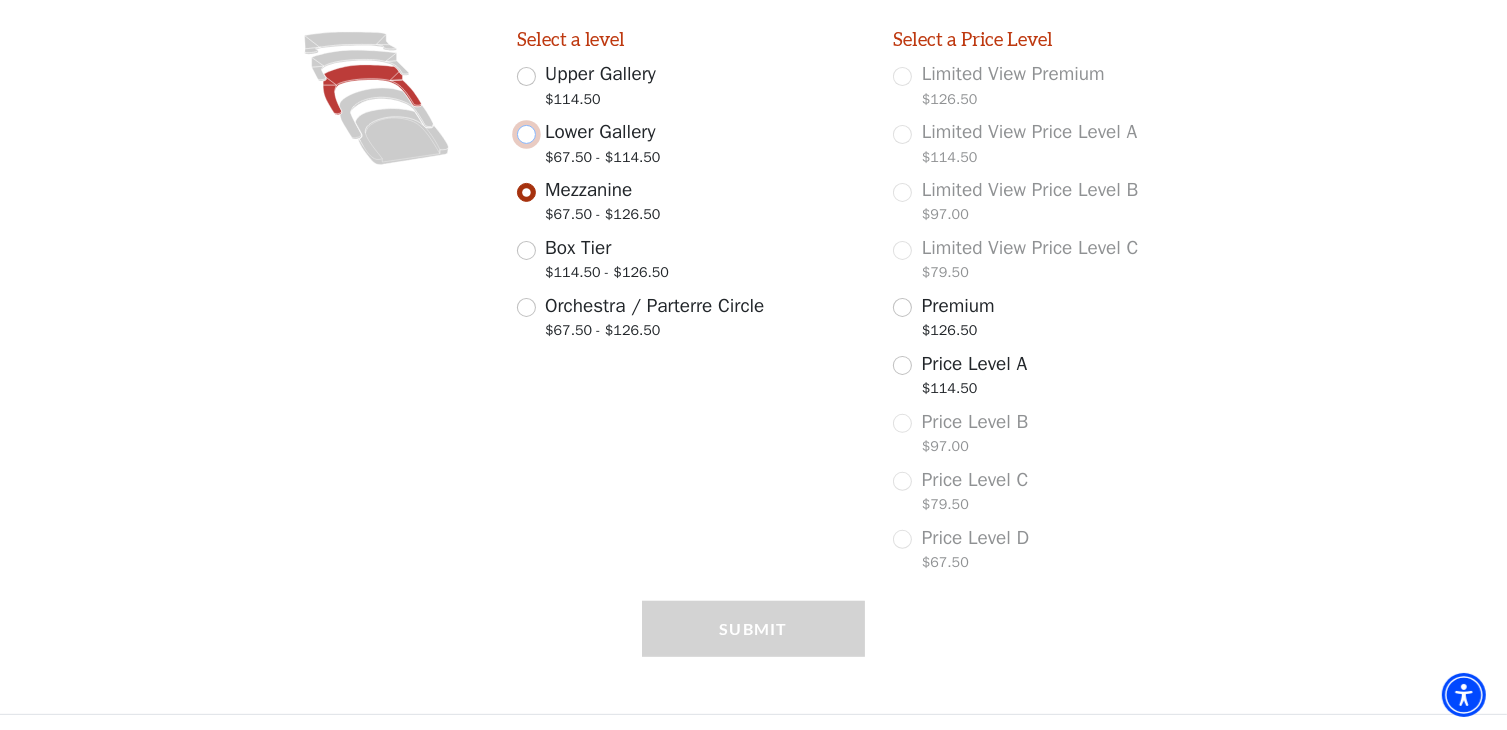 click on "Lower Gallery     $67.50 - $114.50" at bounding box center [526, 134] 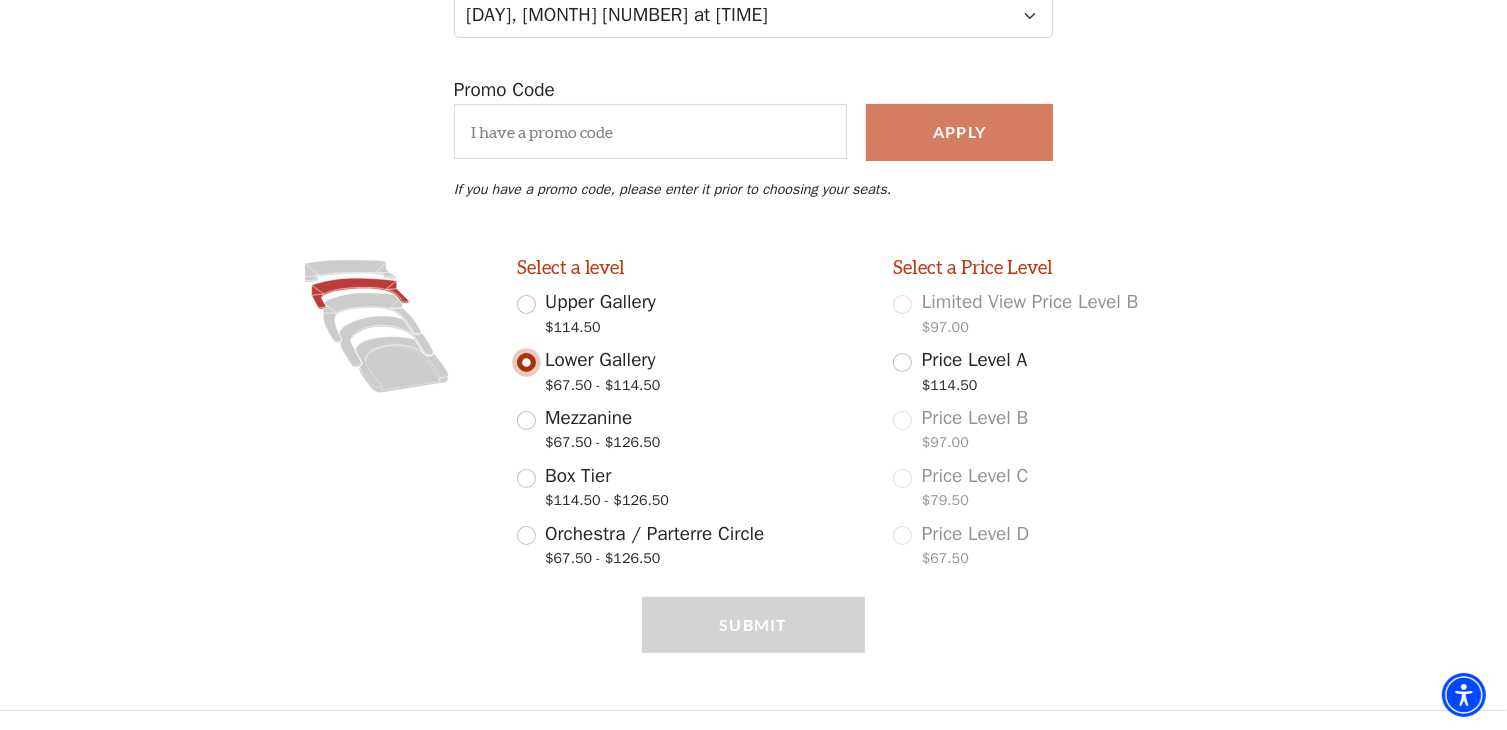 scroll, scrollTop: 320, scrollLeft: 0, axis: vertical 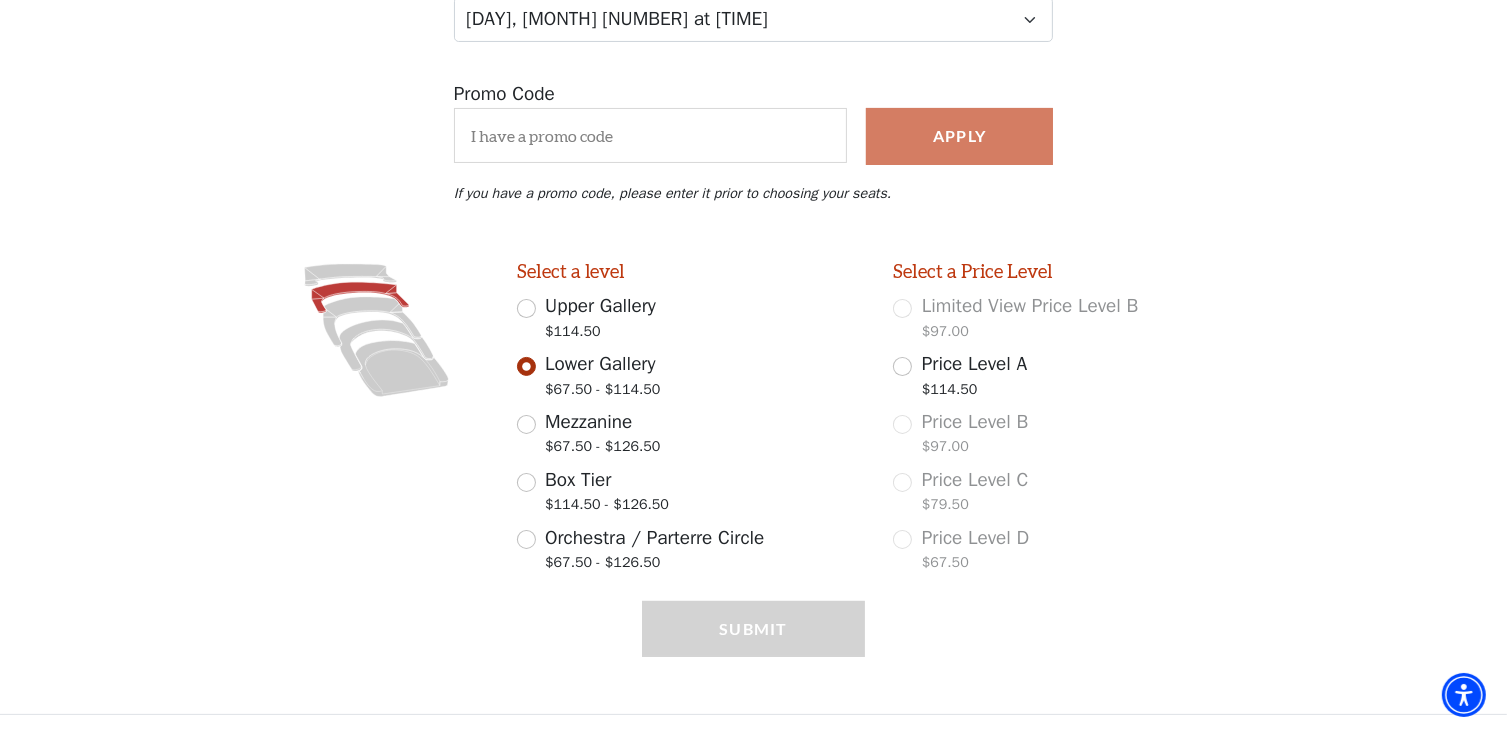 click on "Upper Gallery     $114.50" at bounding box center [691, 320] 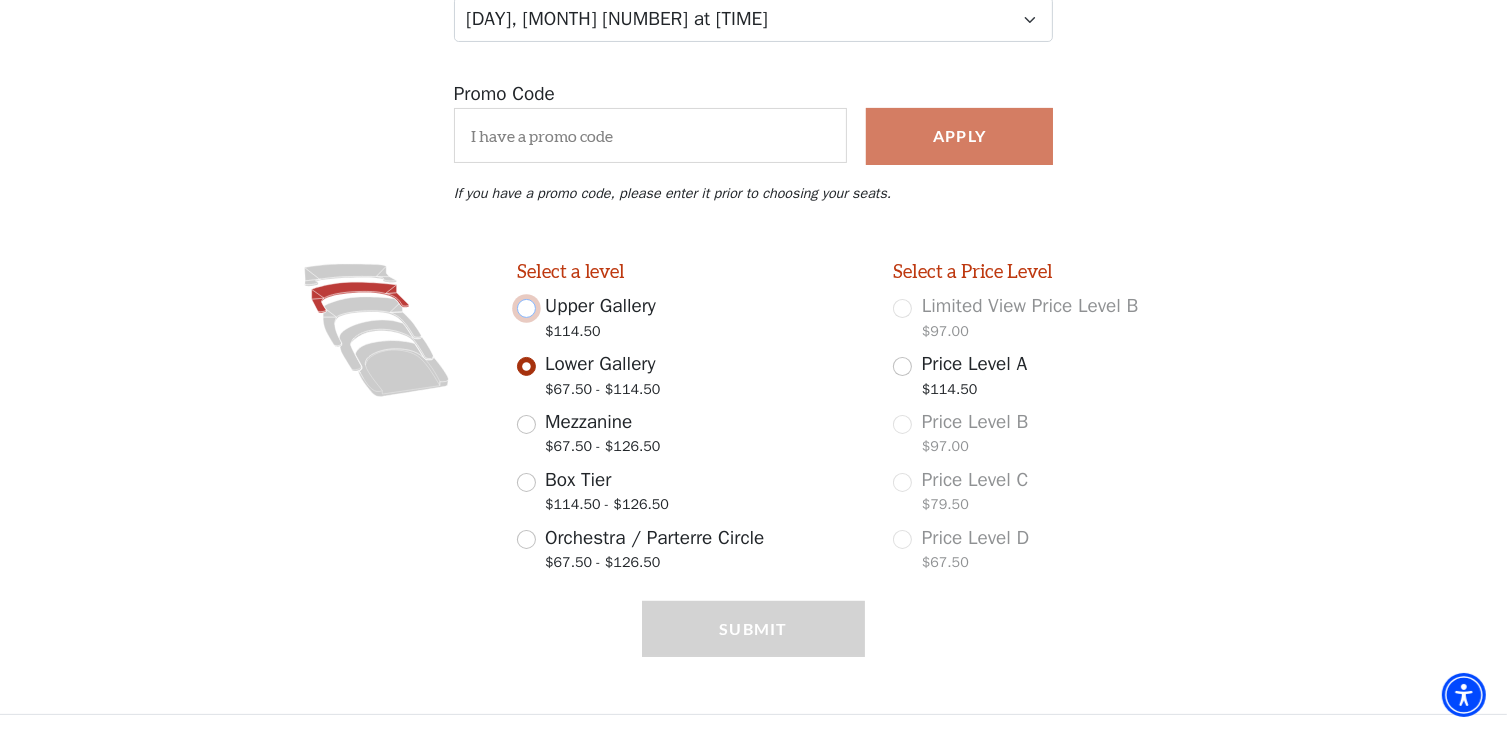 click on "Upper Gallery     $114.50" at bounding box center (526, 308) 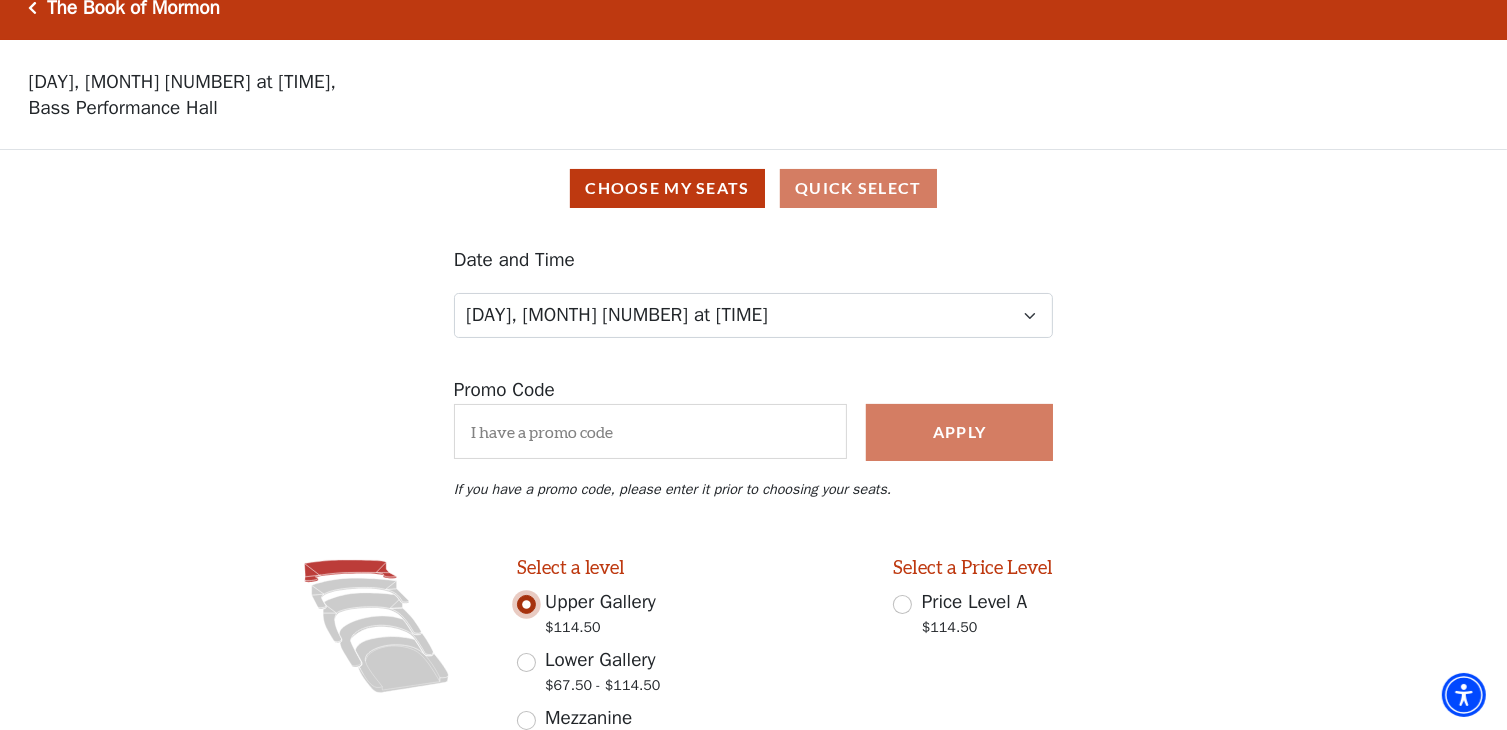 scroll, scrollTop: 0, scrollLeft: 0, axis: both 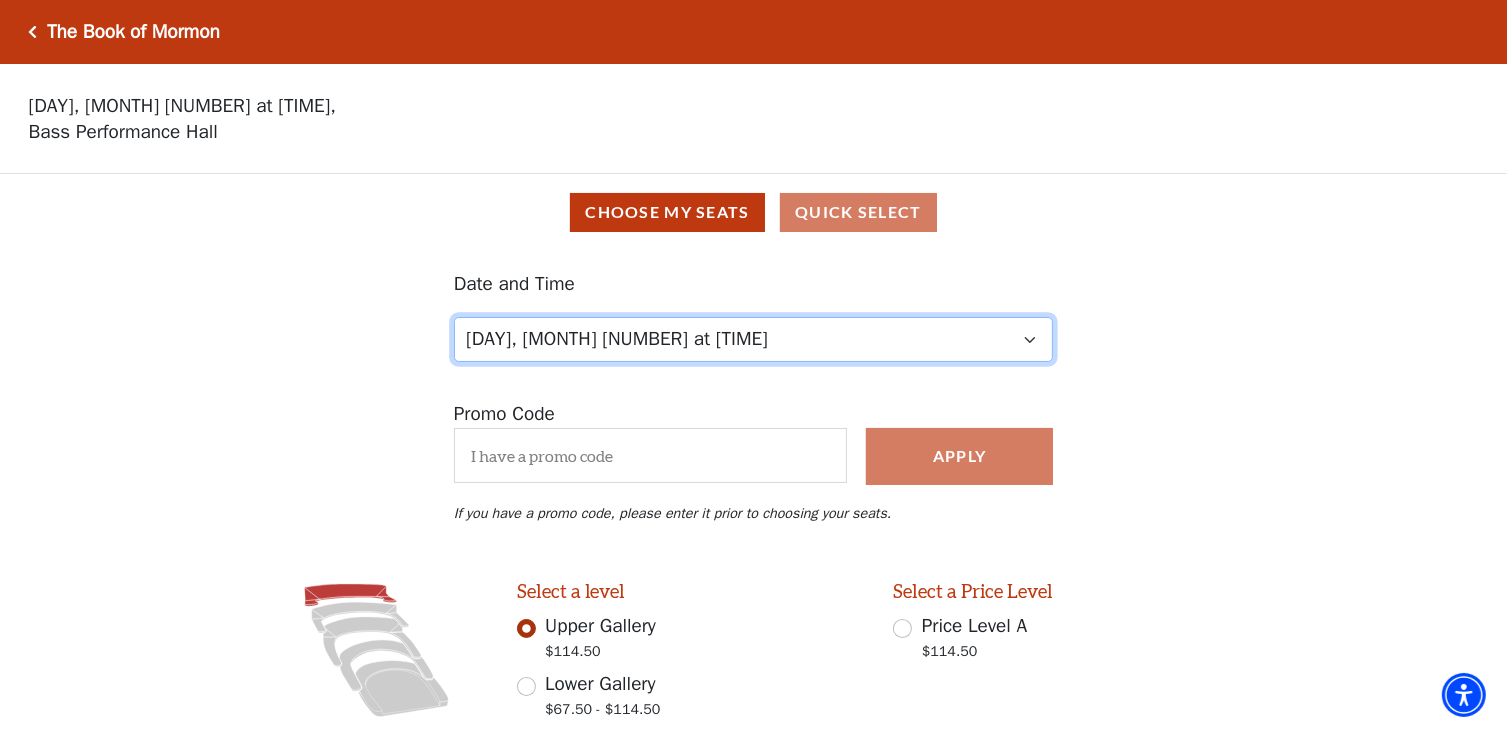 click on "Friday, August 8 at 7:30 PM Saturday, August 9 at 1:30 PM Saturday, August 9 at 7:30 PM Sunday, August 10 at 1:30 PM Sunday, August 10 at 6:30 PM" at bounding box center (753, 339) 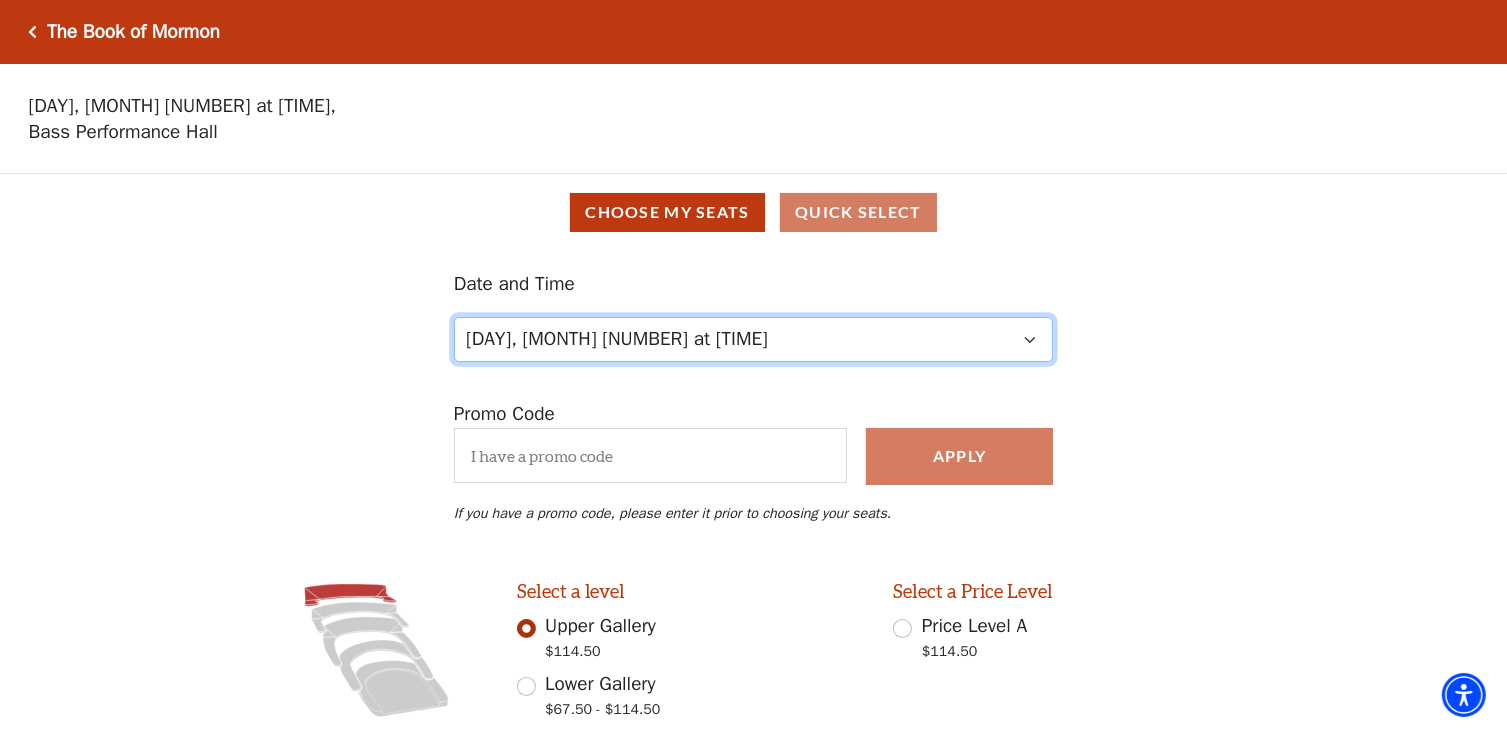 select on "6288" 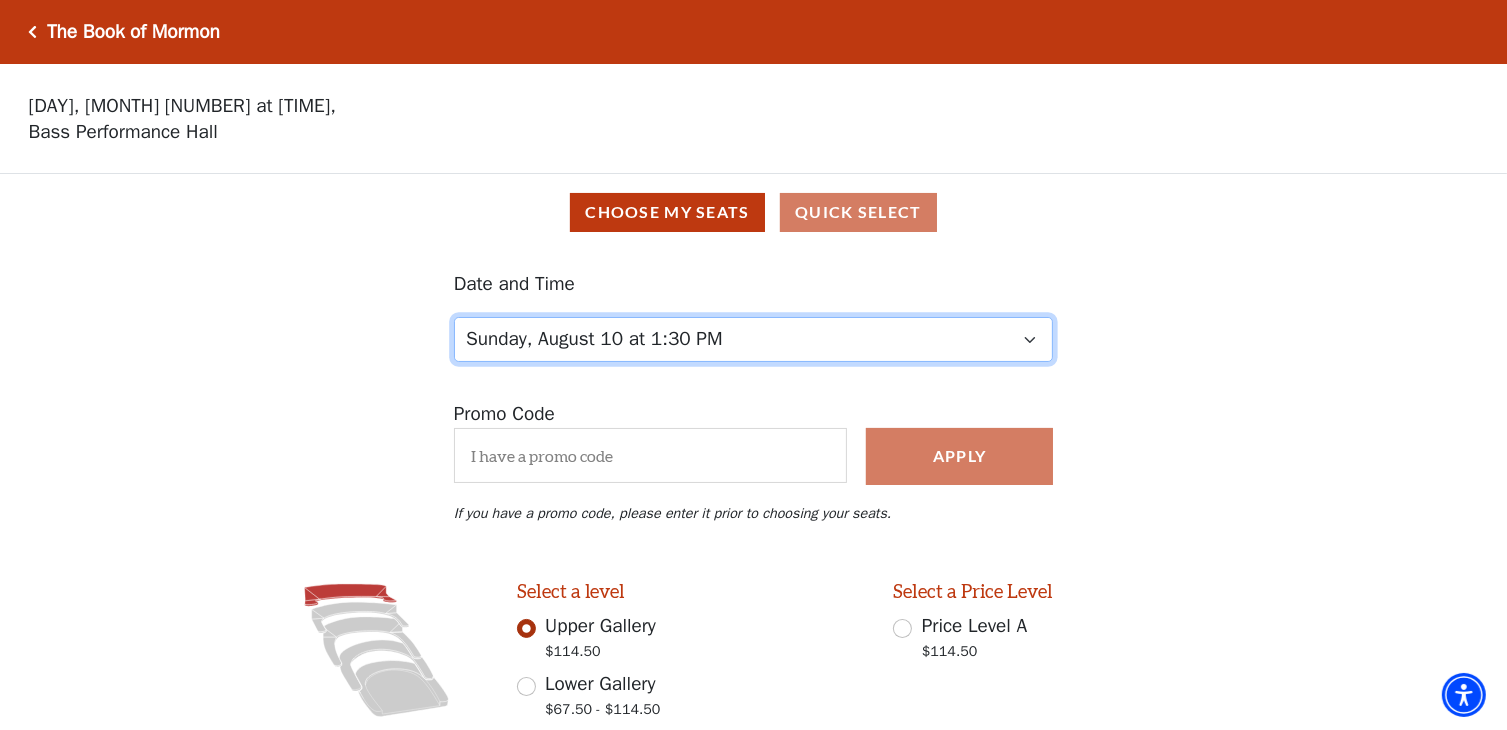 click on "Friday, August 8 at 7:30 PM Saturday, August 9 at 1:30 PM Saturday, August 9 at 7:30 PM Sunday, August 10 at 1:30 PM Sunday, August 10 at 6:30 PM" at bounding box center (753, 339) 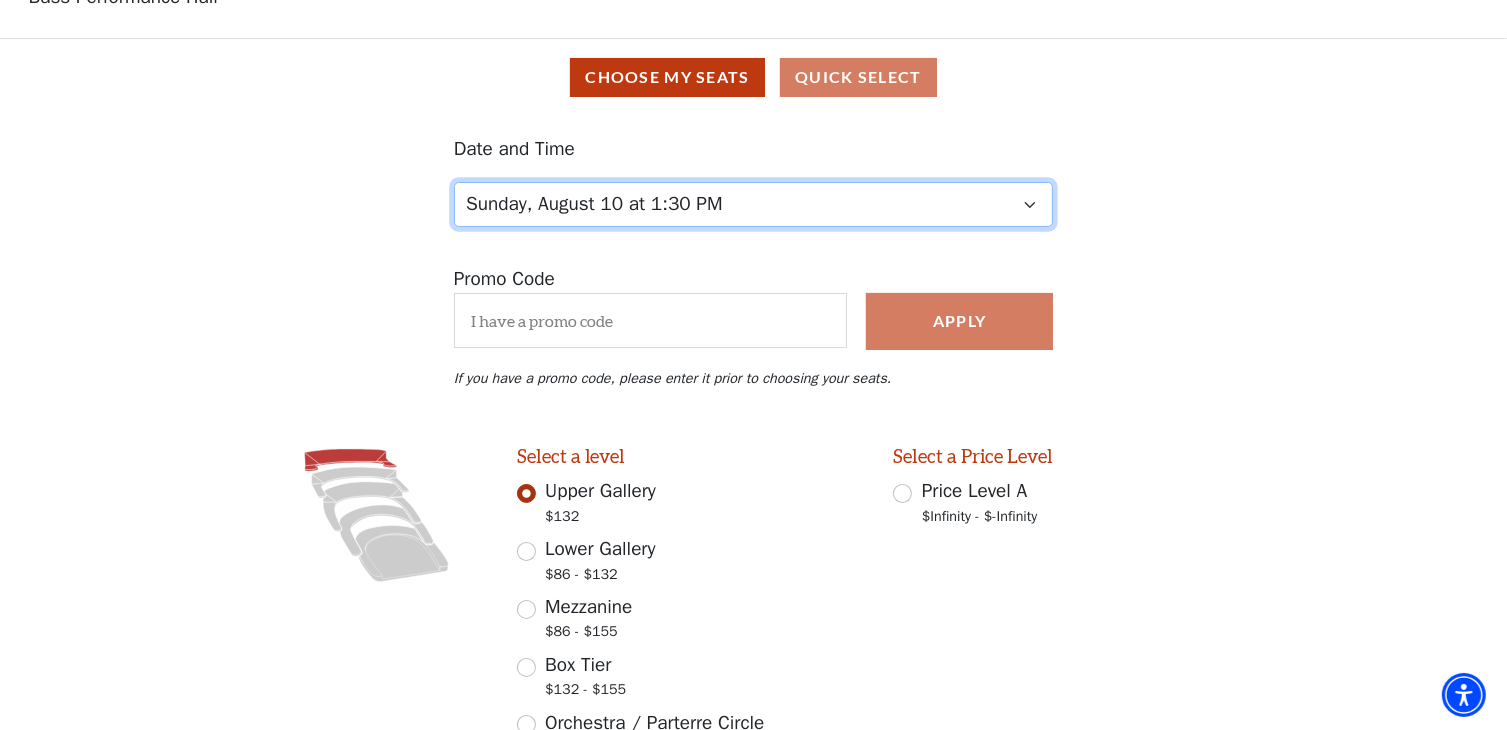 scroll, scrollTop: 120, scrollLeft: 0, axis: vertical 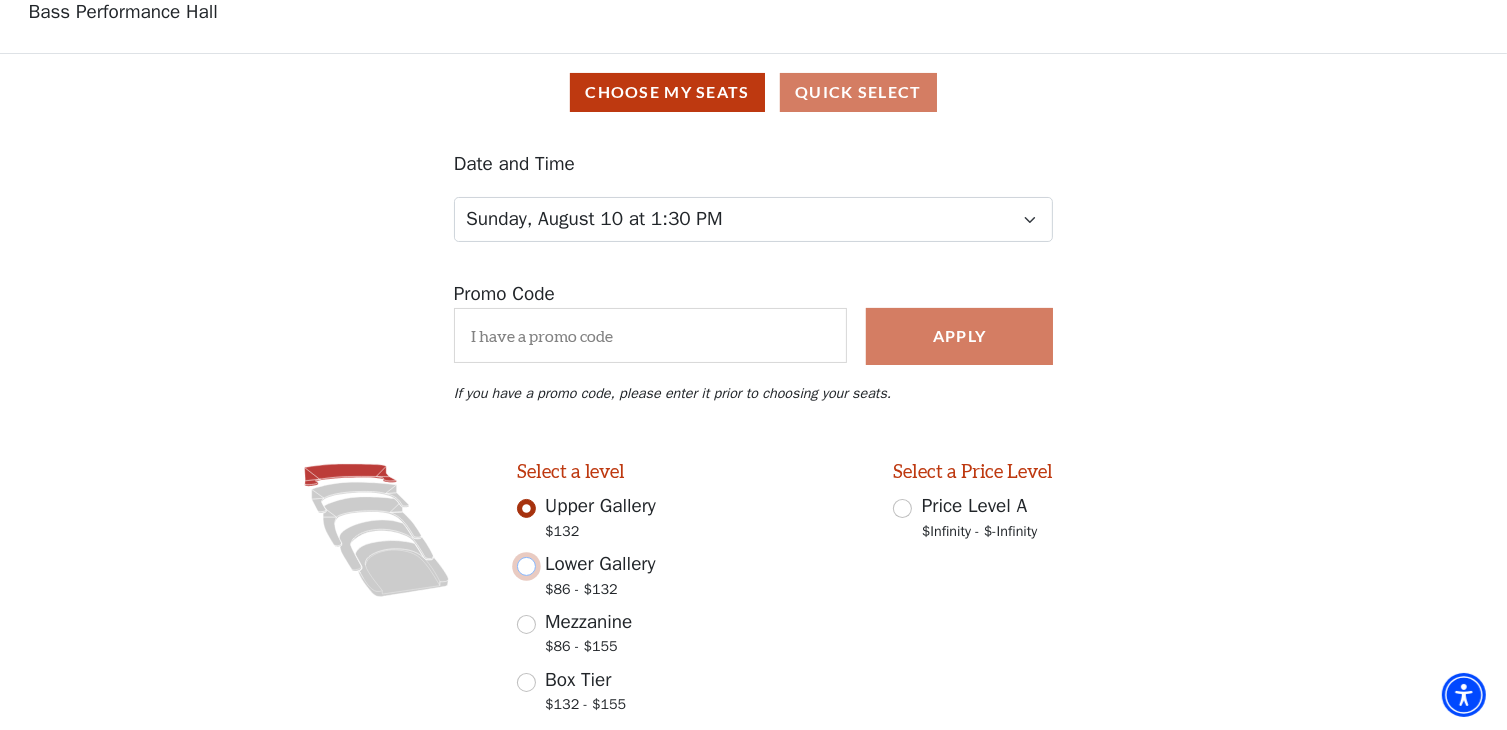 click on "Lower Gallery     $86 - $132" at bounding box center (526, 566) 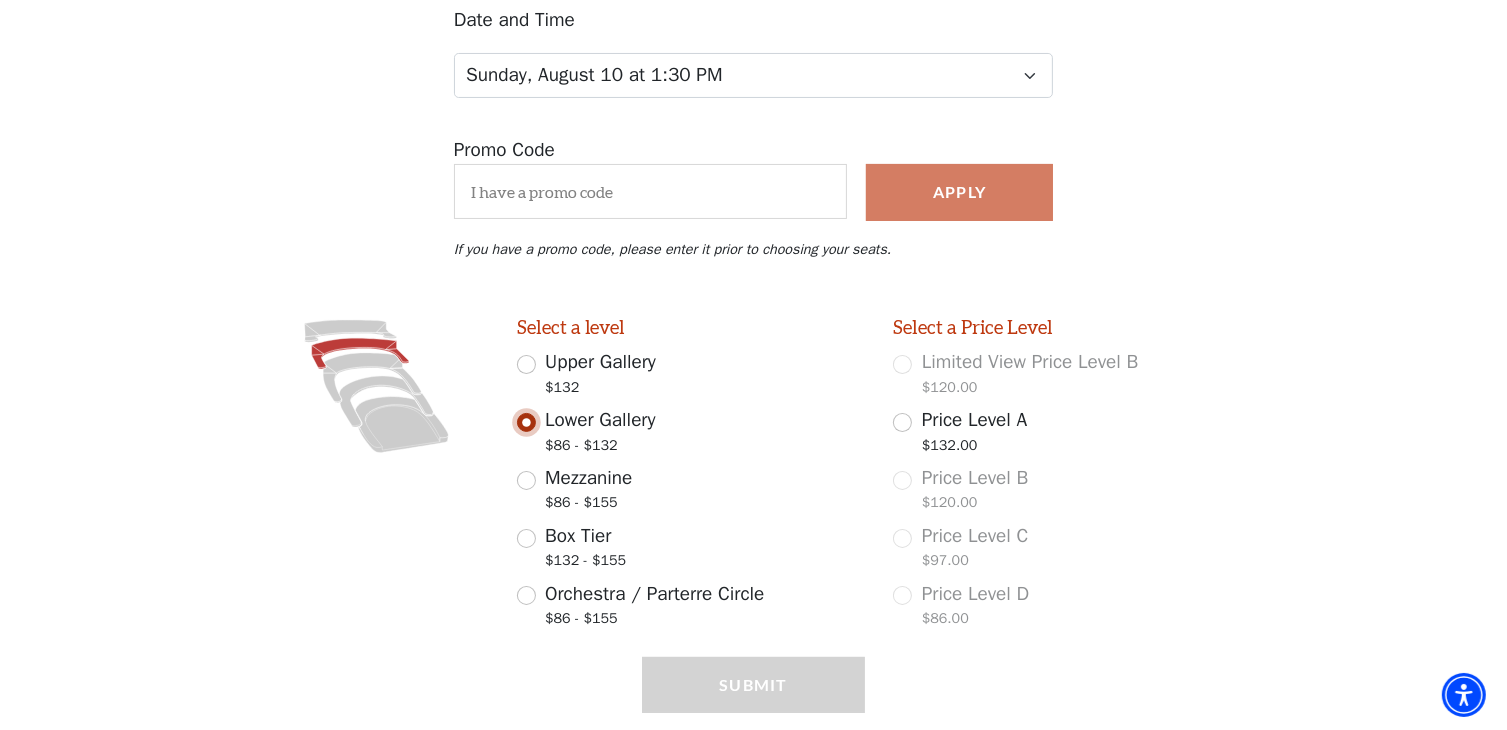 scroll, scrollTop: 320, scrollLeft: 0, axis: vertical 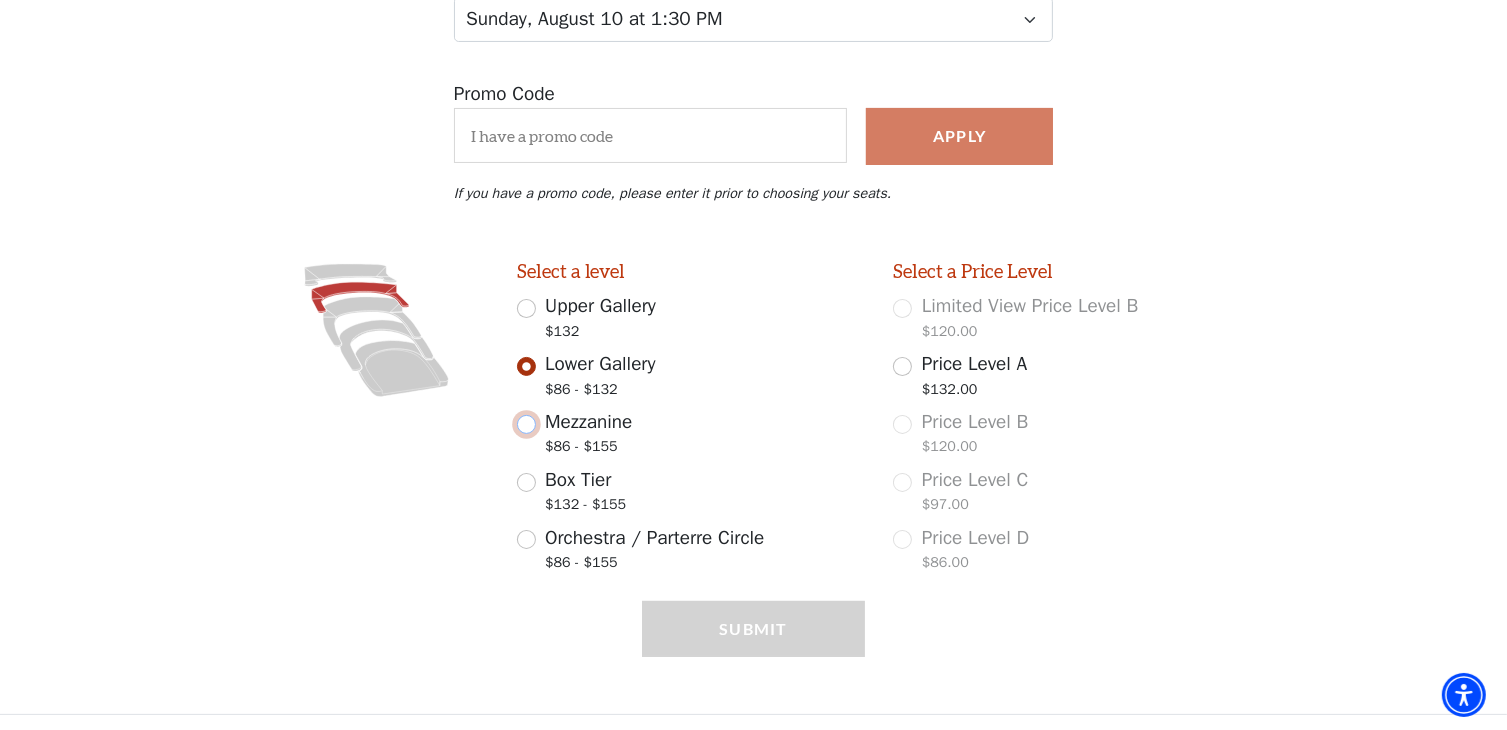 click on "Mezzanine     $86 - $155" at bounding box center [526, 424] 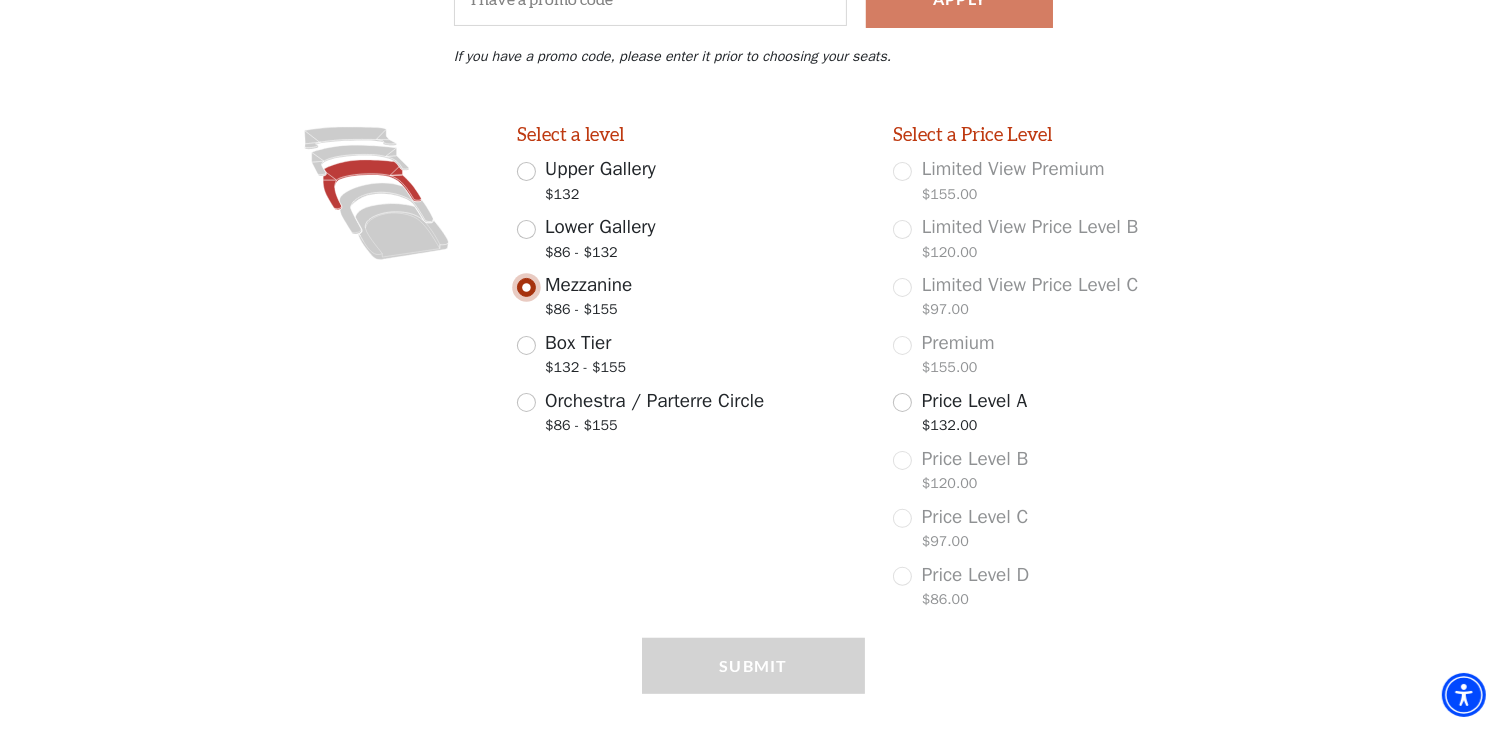 scroll, scrollTop: 494, scrollLeft: 0, axis: vertical 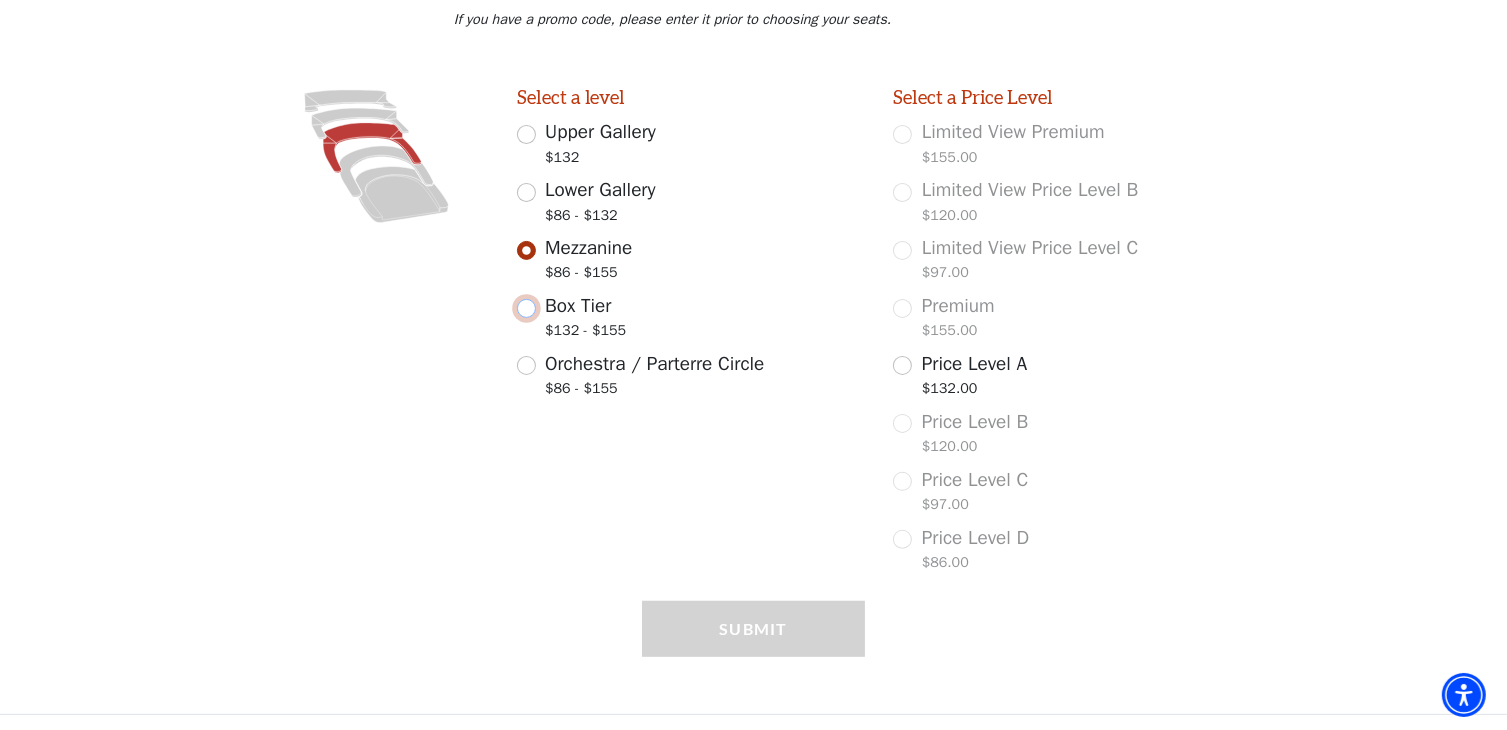 click on "Box Tier     $132 - $155" at bounding box center [526, 308] 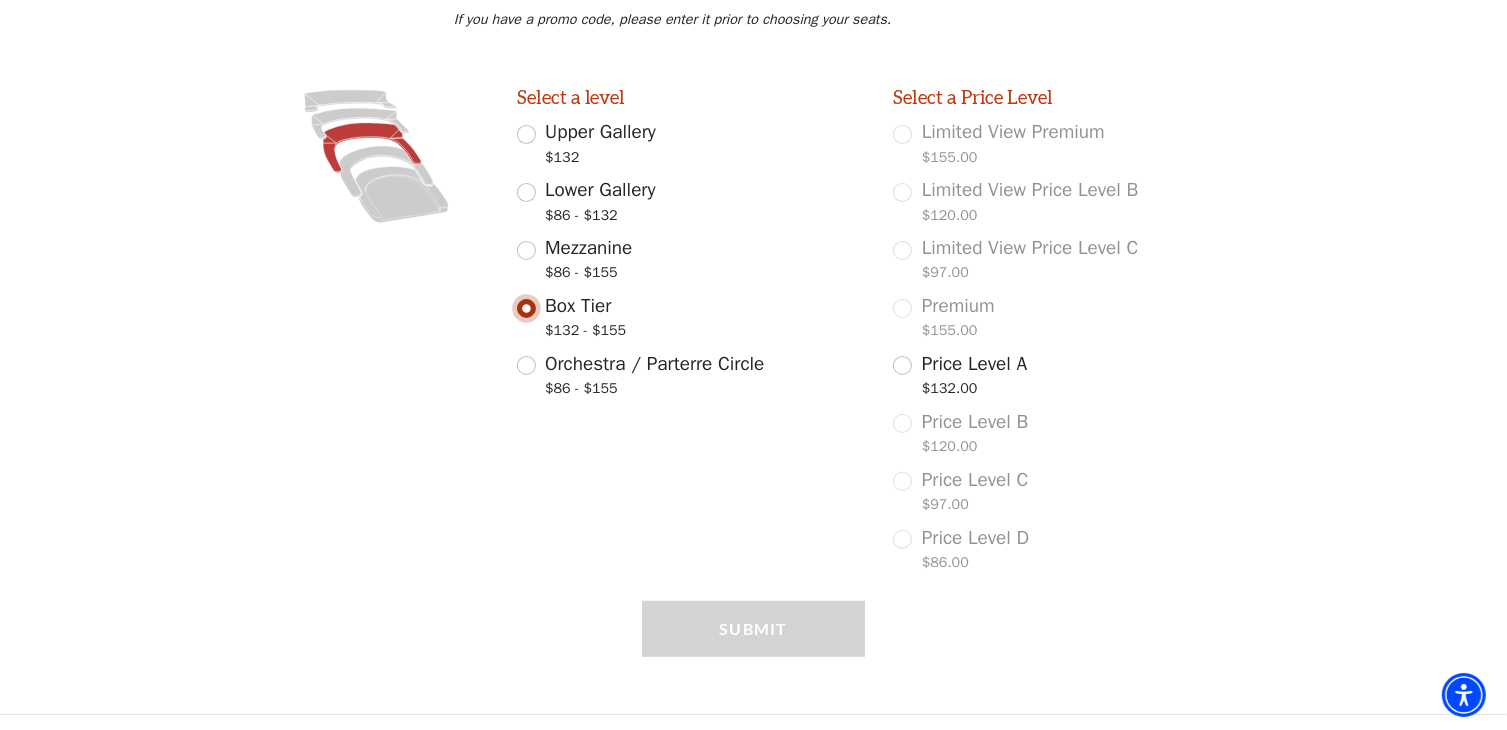 scroll, scrollTop: 320, scrollLeft: 0, axis: vertical 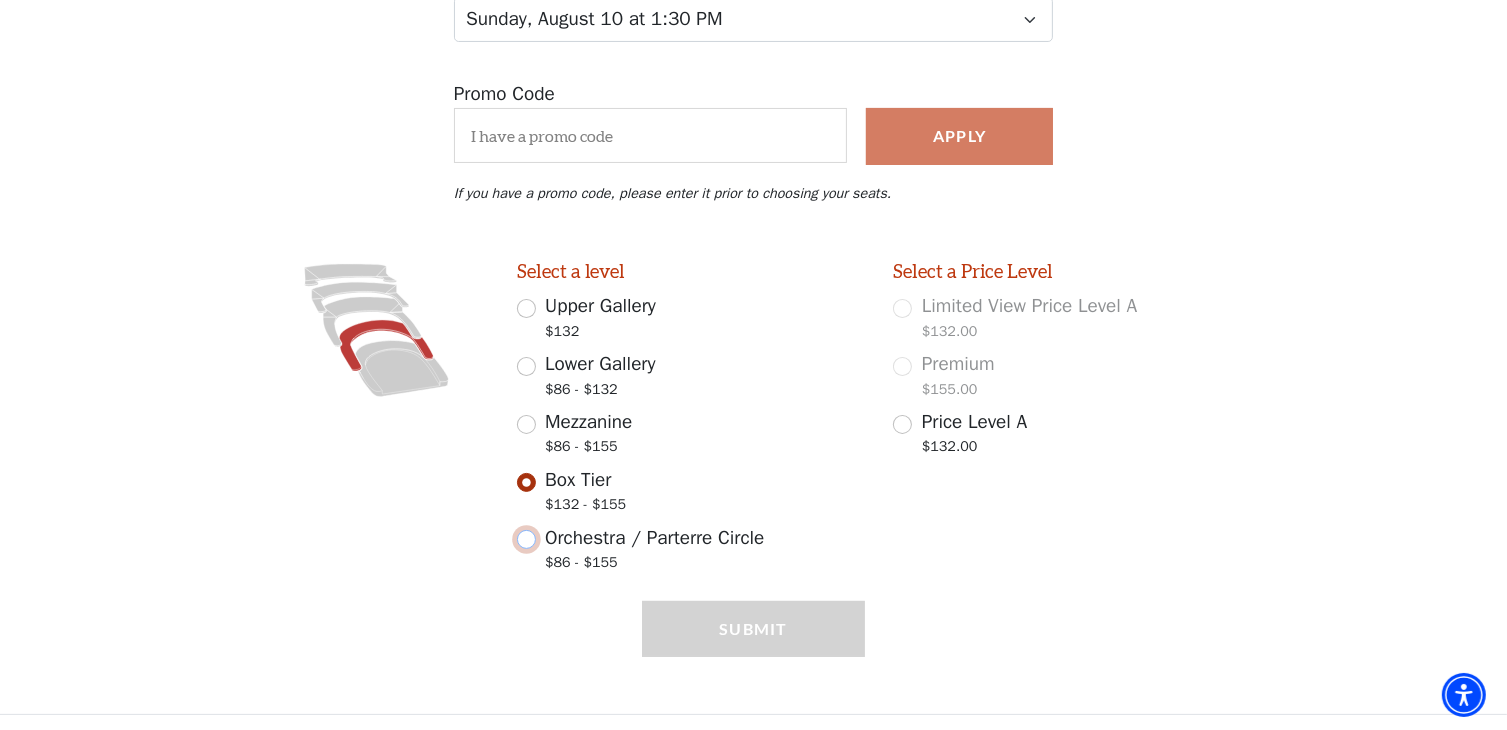 click on "Orchestra / Parterre Circle     $86 - $155" at bounding box center (526, 539) 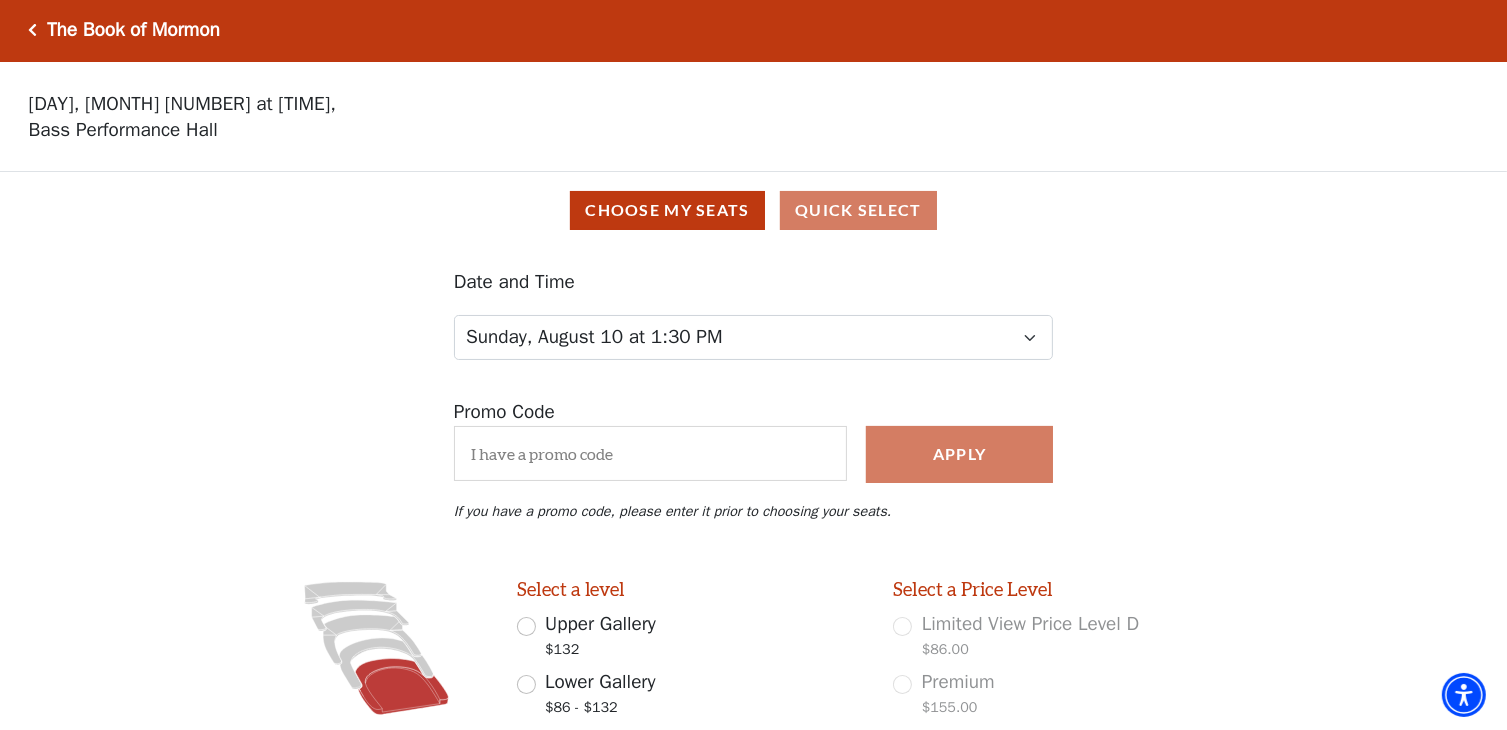 scroll, scrollTop: 0, scrollLeft: 0, axis: both 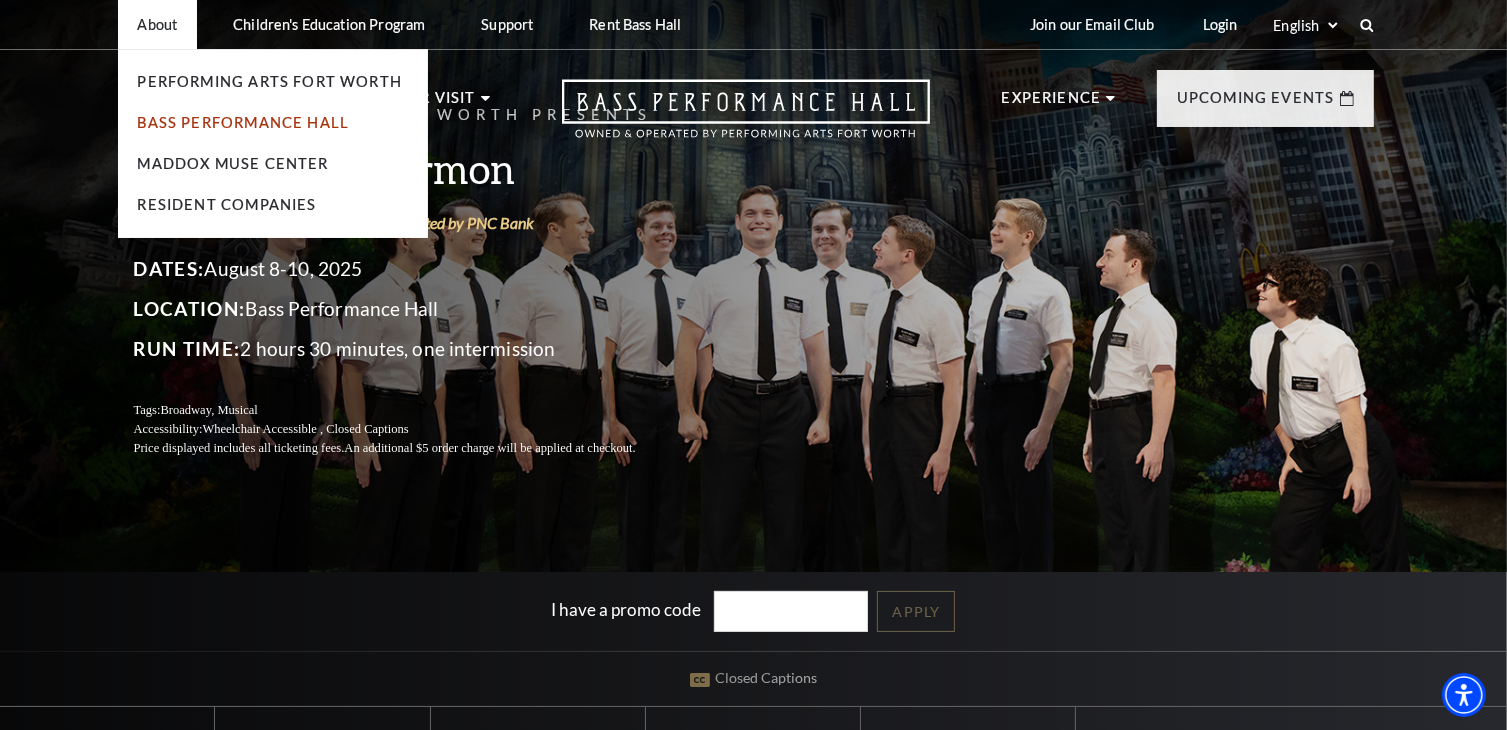 click on "Bass Performance Hall" at bounding box center (244, 122) 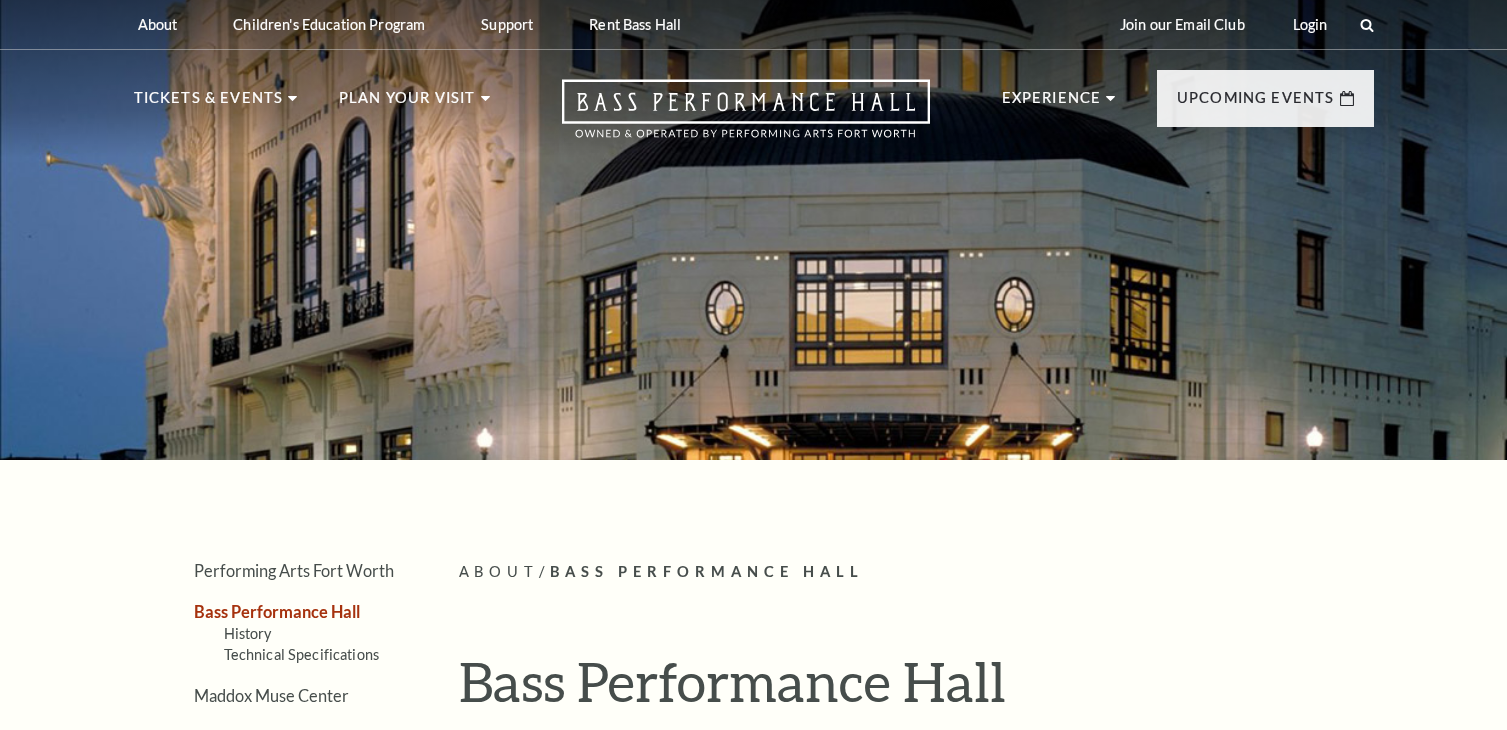 scroll, scrollTop: 0, scrollLeft: 0, axis: both 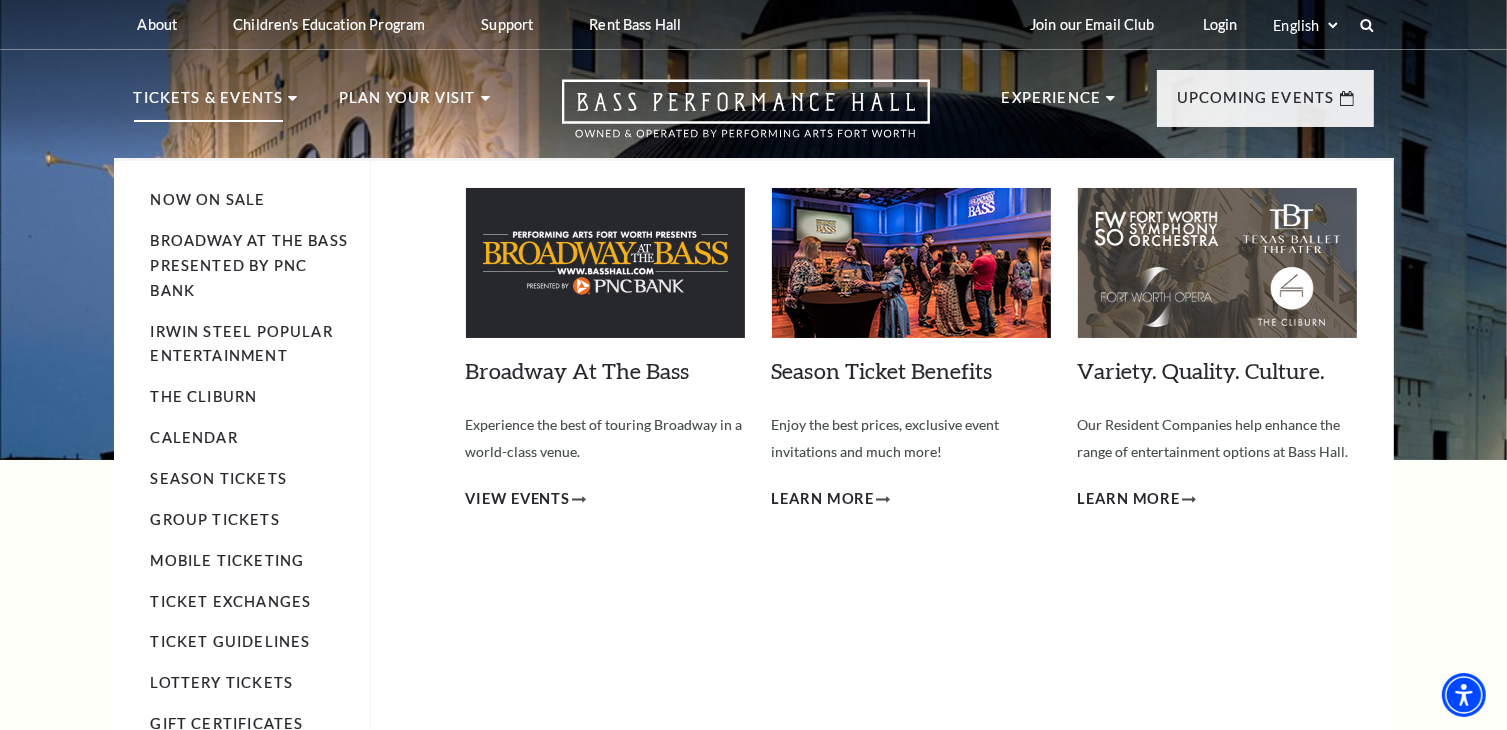 click at bounding box center (605, 263) 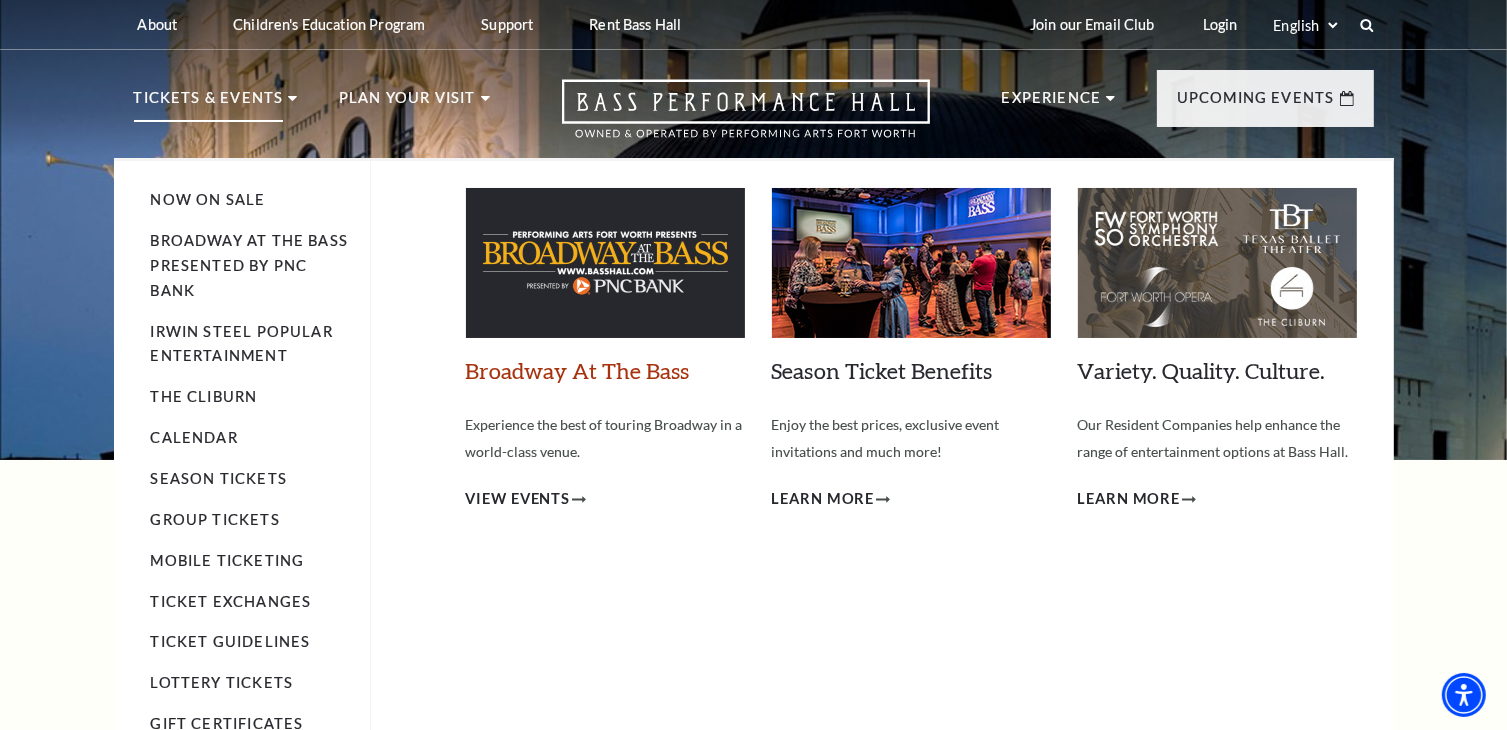click on "Broadway At The Bass" at bounding box center (578, 370) 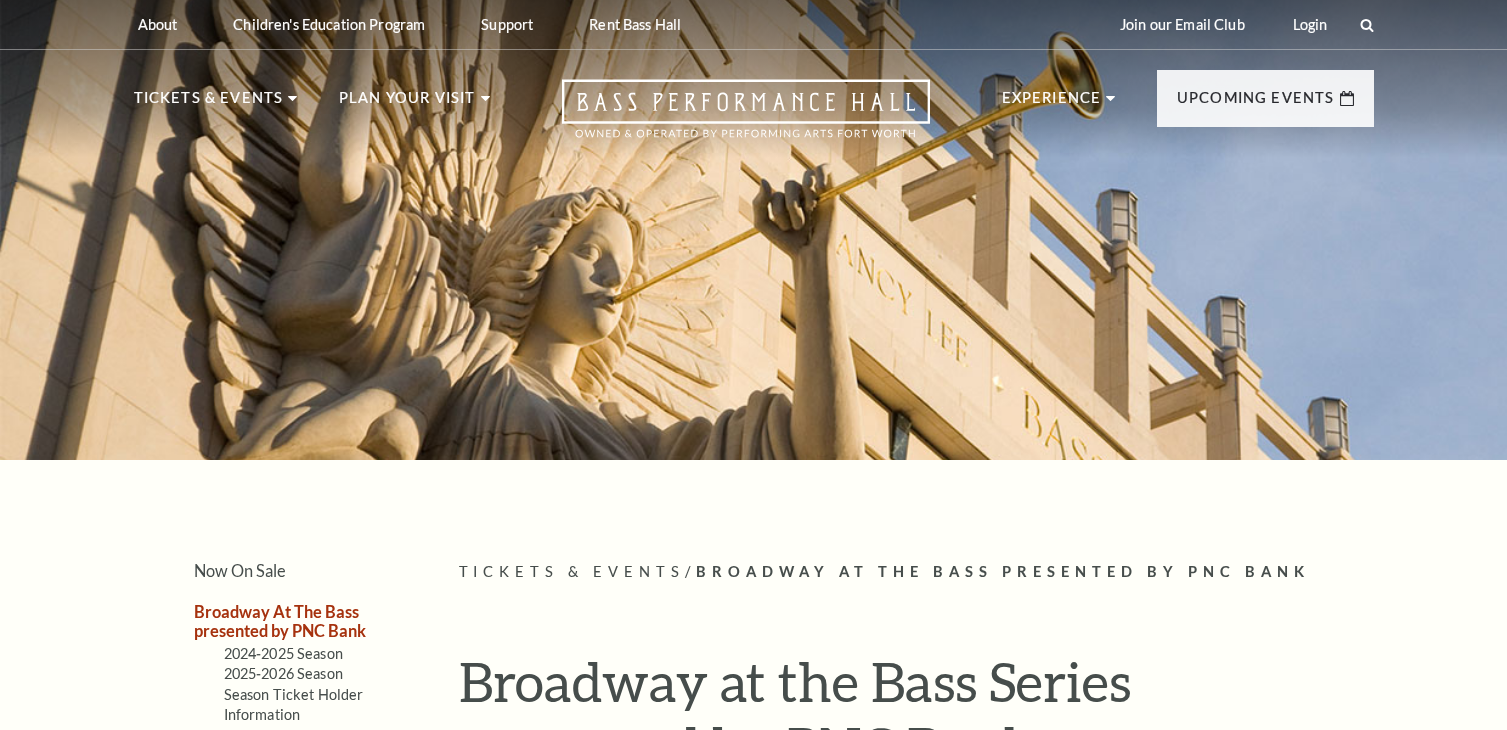 scroll, scrollTop: 0, scrollLeft: 0, axis: both 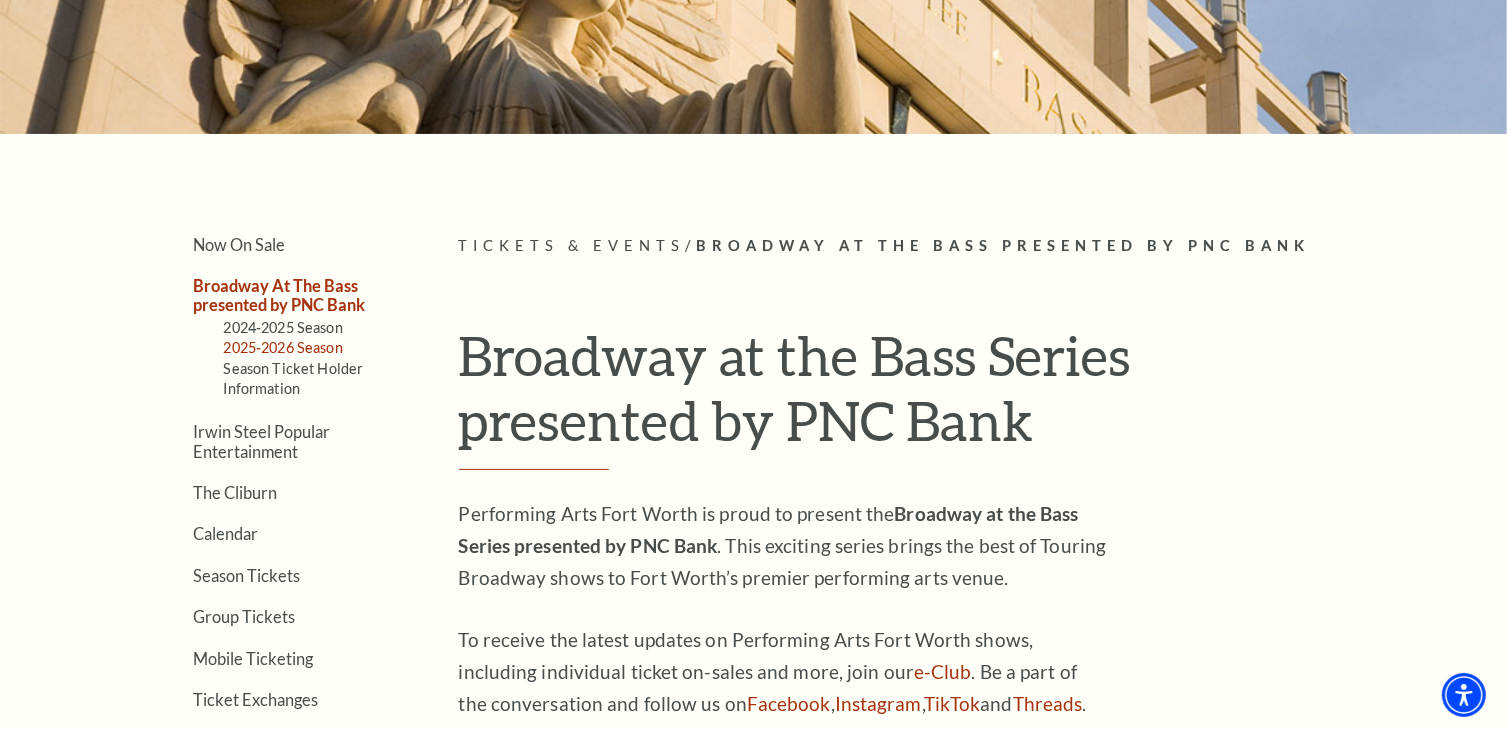 click on "2025-2026 Season" at bounding box center (283, 347) 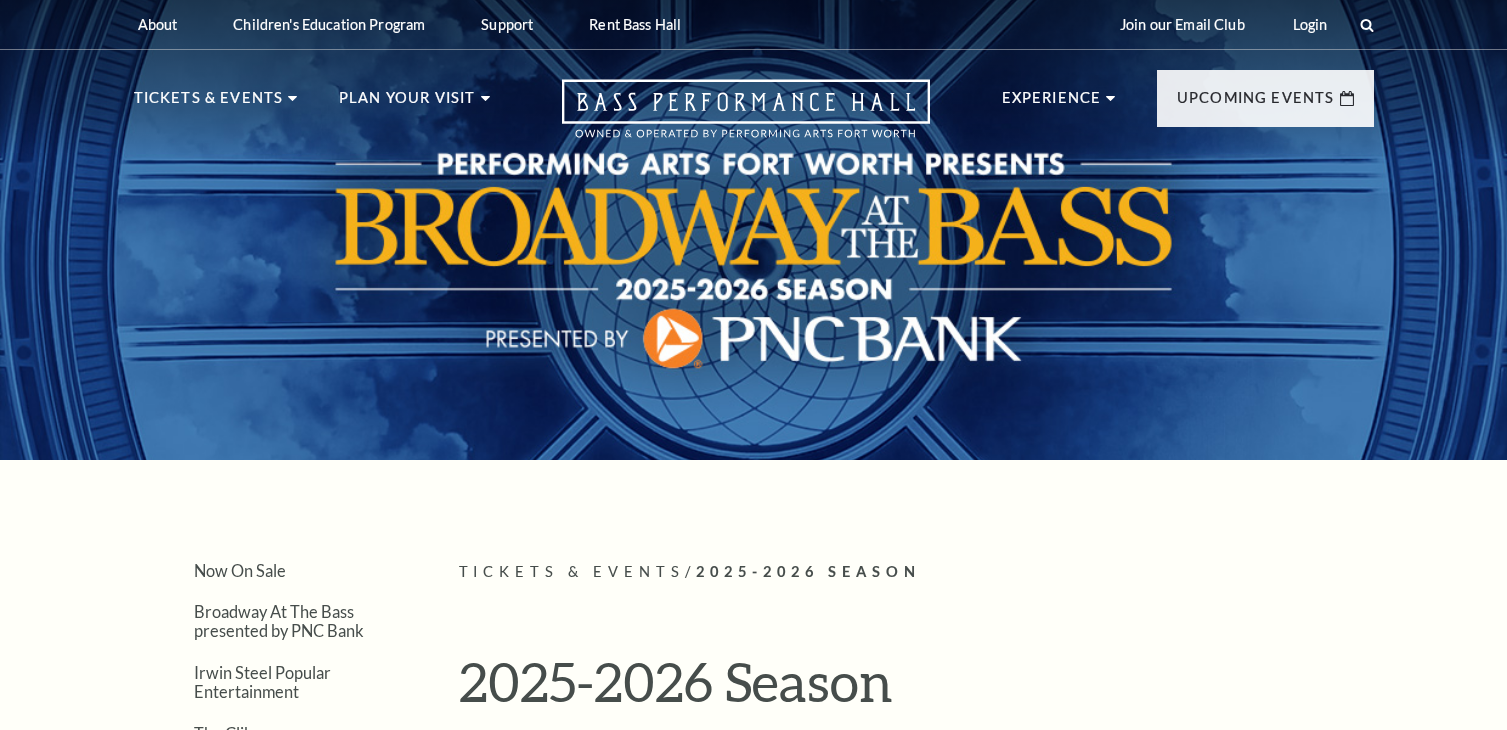 scroll, scrollTop: 0, scrollLeft: 0, axis: both 